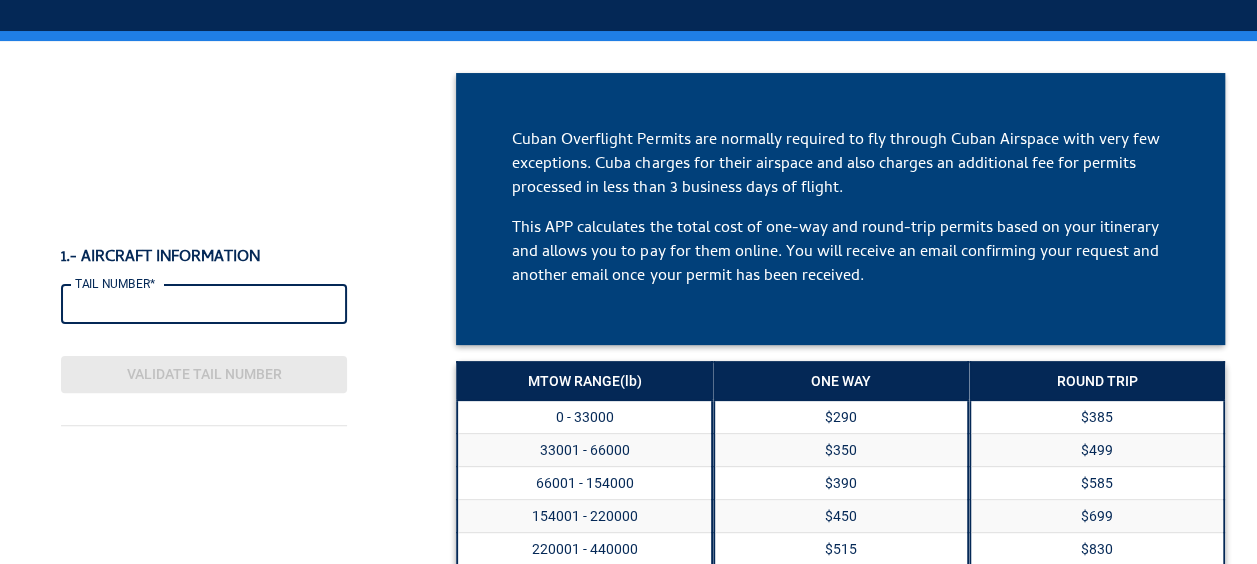 scroll, scrollTop: 200, scrollLeft: 0, axis: vertical 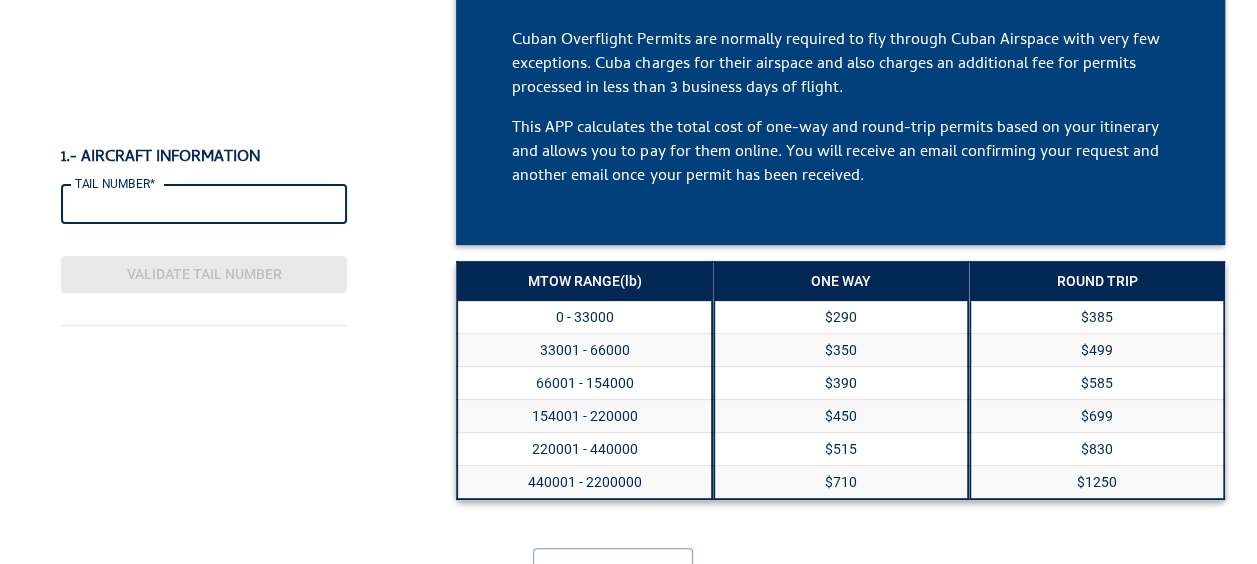 click on "TAIL NUMBER*" at bounding box center [204, 204] 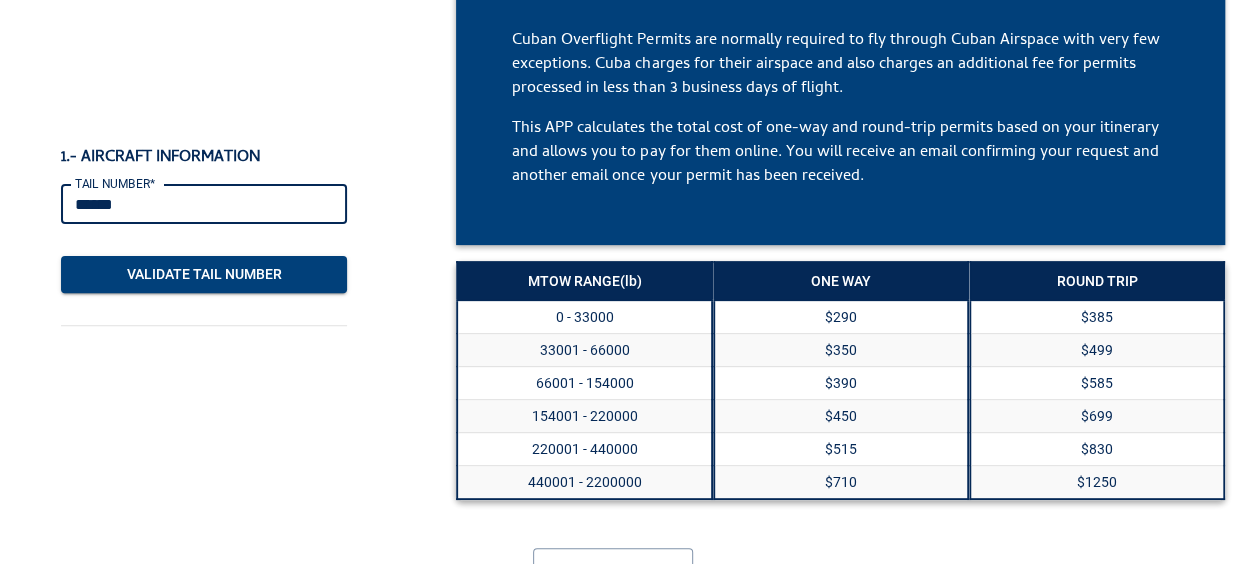 type on "******" 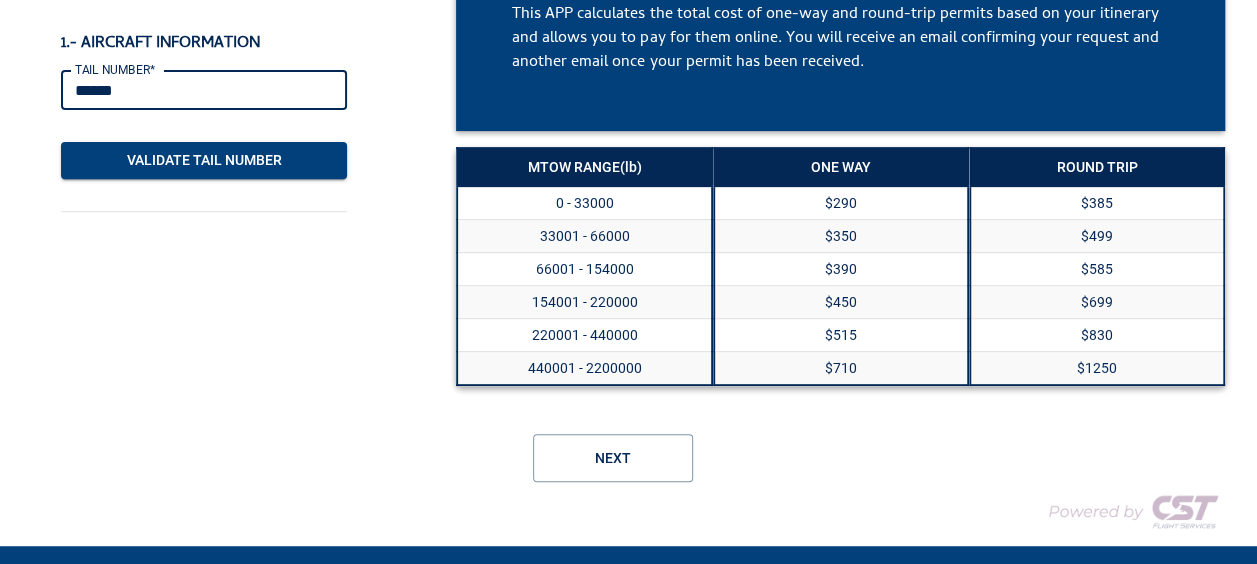 scroll, scrollTop: 282, scrollLeft: 0, axis: vertical 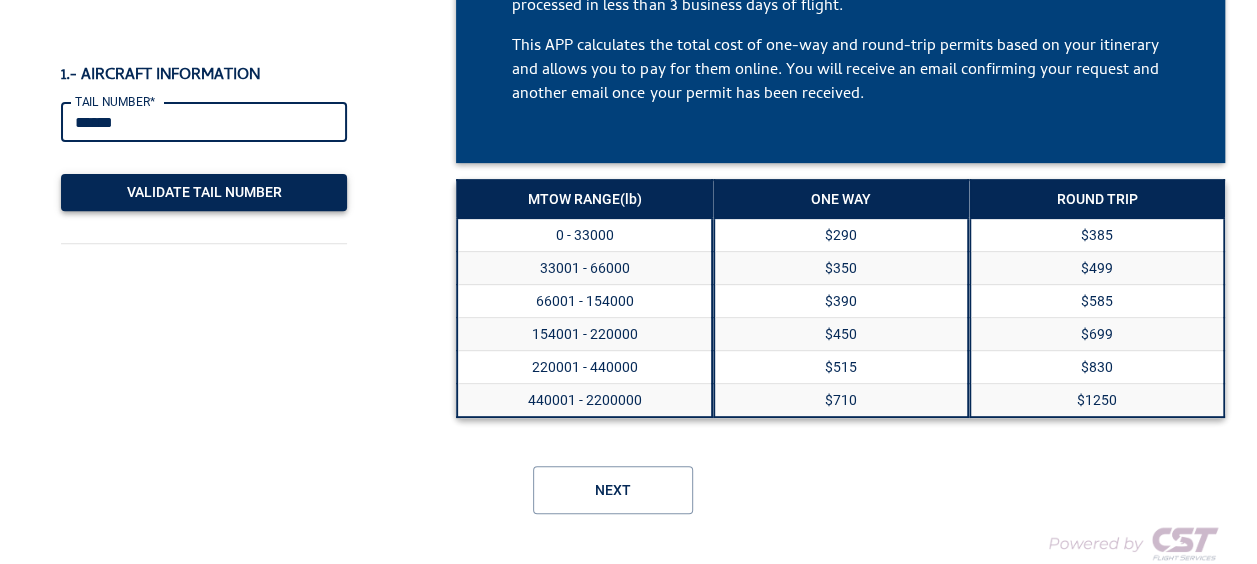 click on "Validate Tail Number" at bounding box center (204, 192) 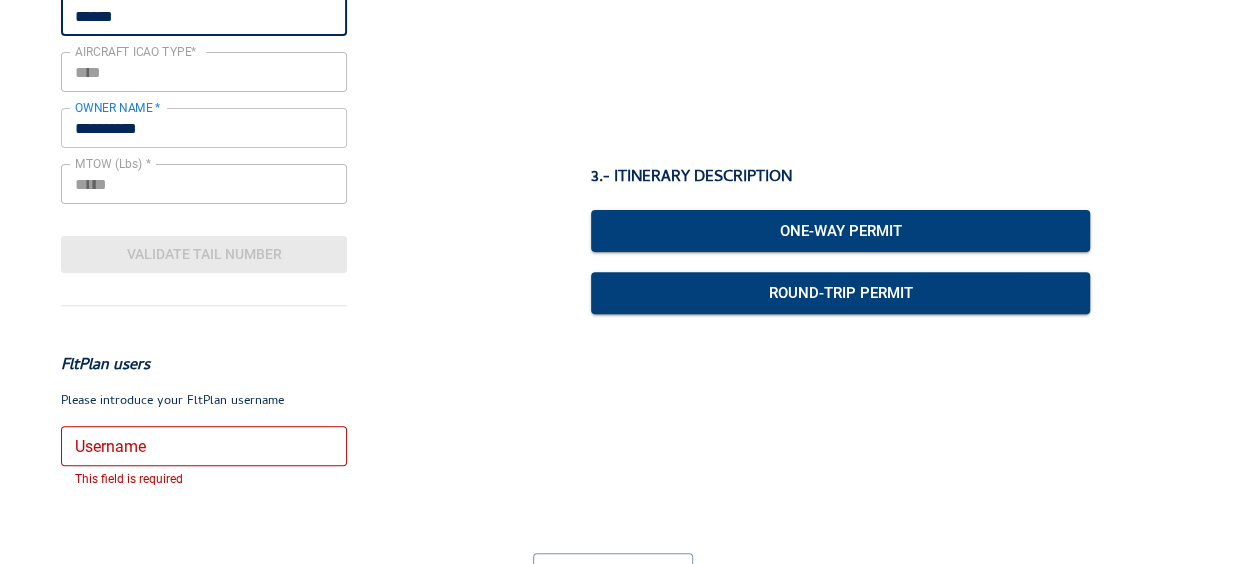 scroll, scrollTop: 182, scrollLeft: 0, axis: vertical 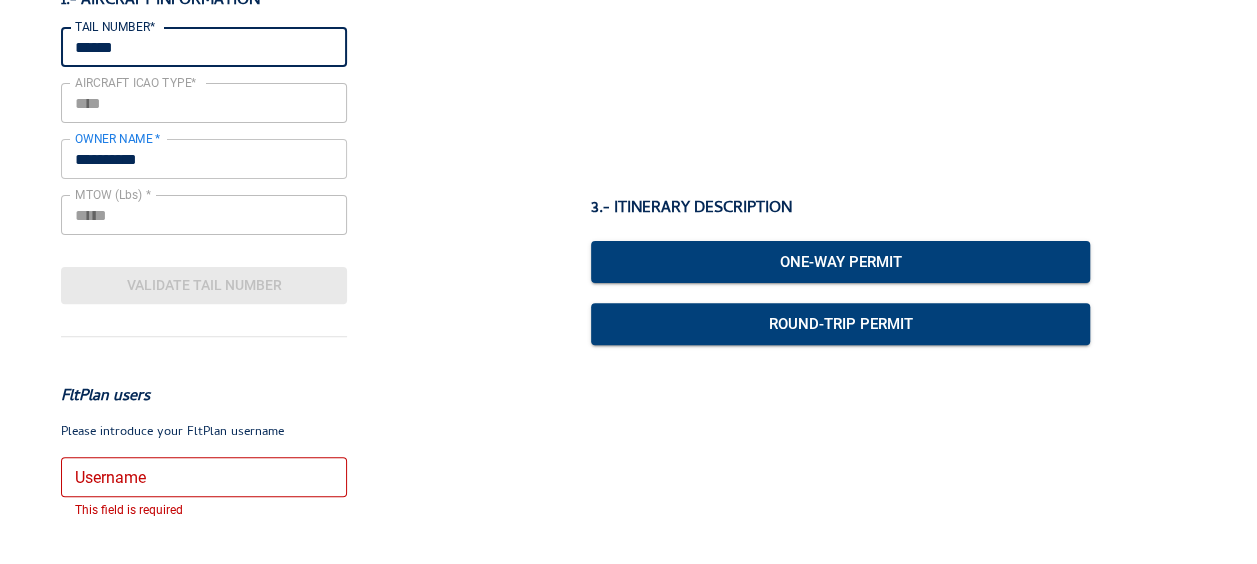 click on "Username" at bounding box center [204, 477] 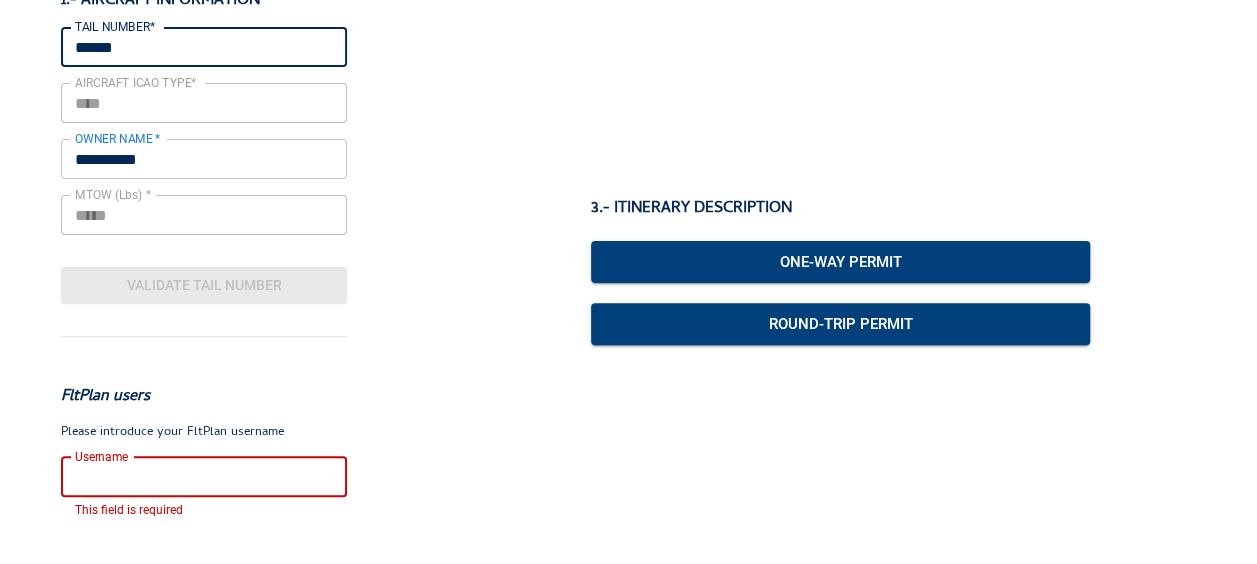 click on "3.- ITINERARY DESCRIPTION One-Way Permit Round-Trip Permit" at bounding box center [840, 271] 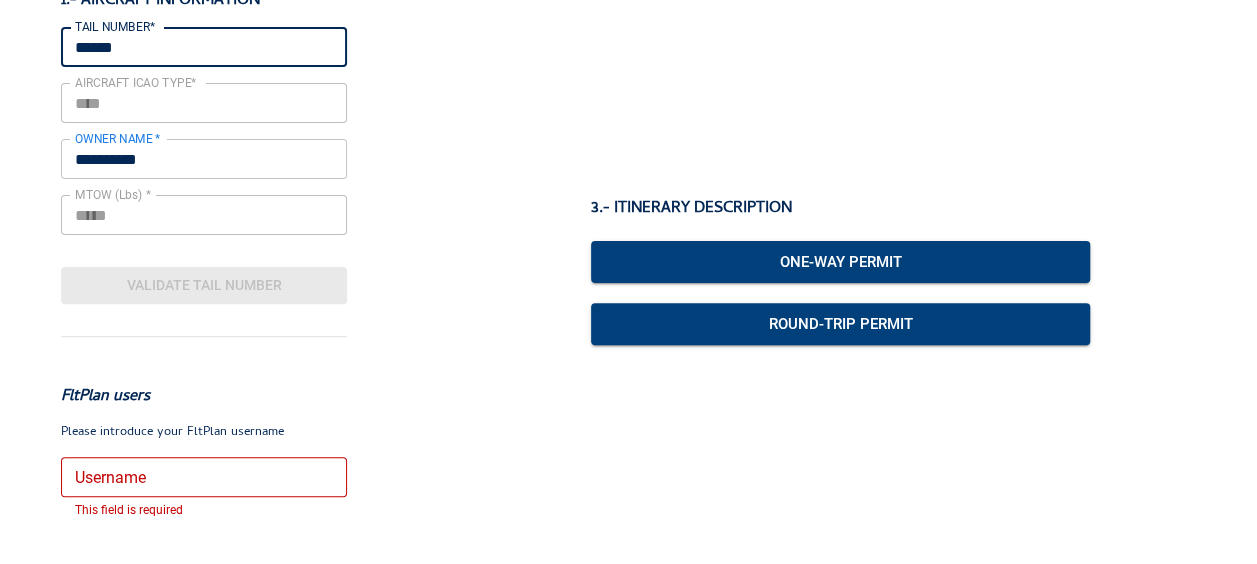 click on "Username" at bounding box center (204, 477) 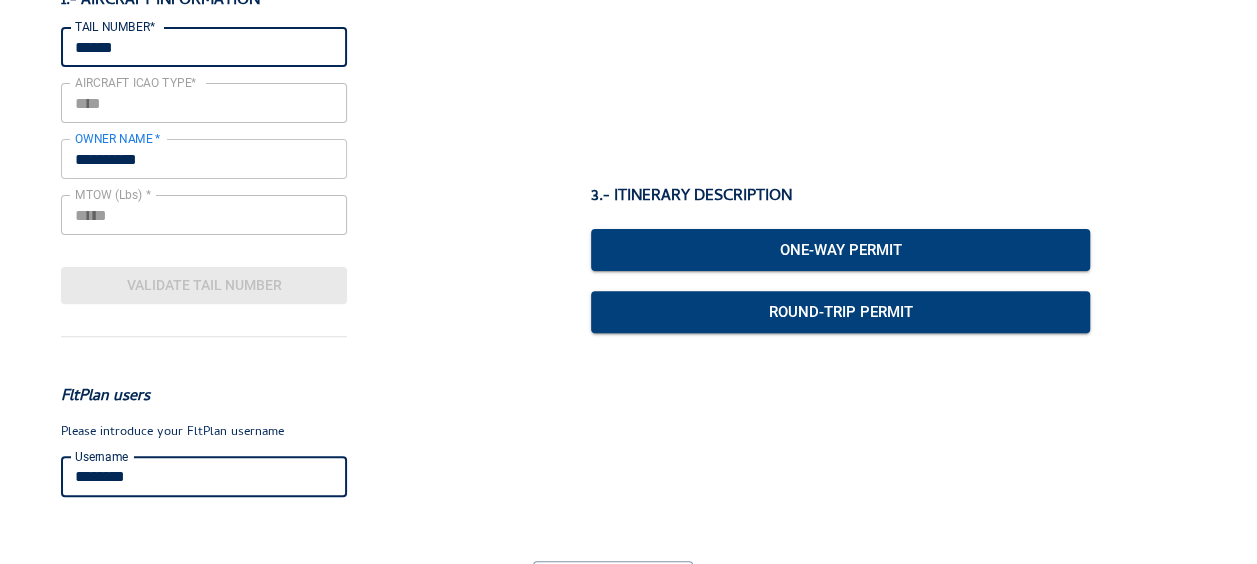 type on "********" 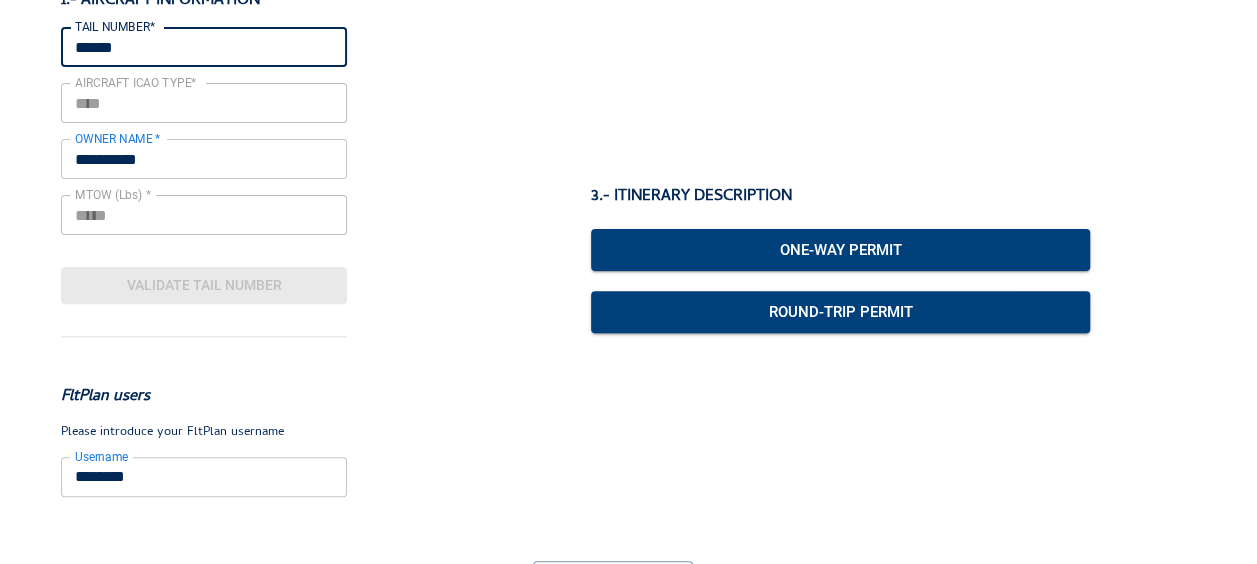 scroll, scrollTop: 282, scrollLeft: 0, axis: vertical 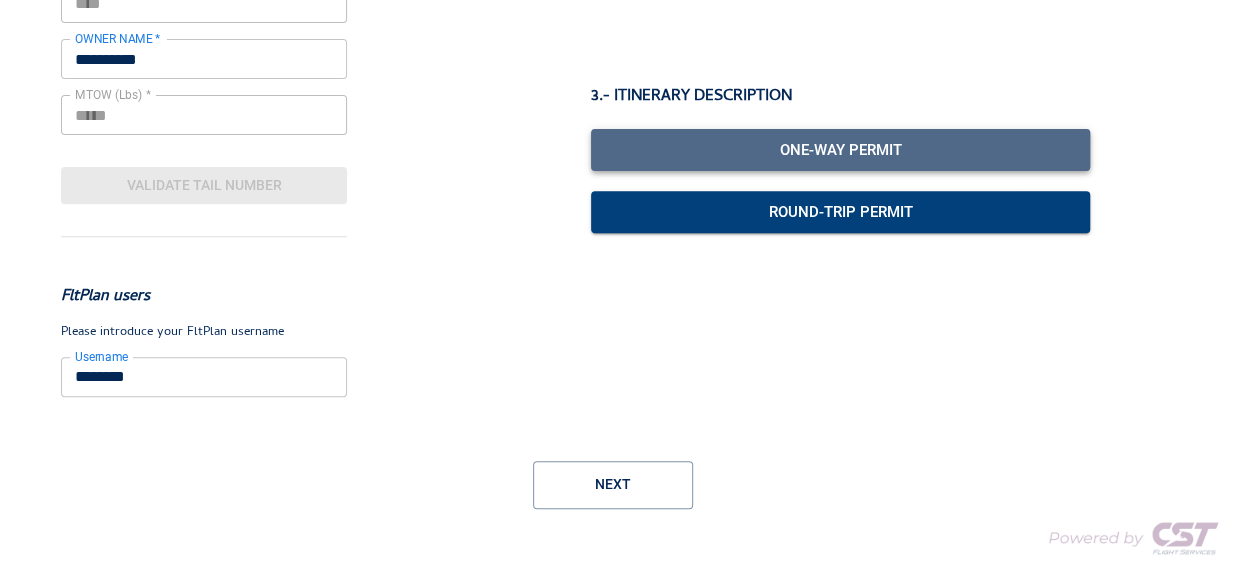 click on "One-Way Permit" at bounding box center [841, 150] 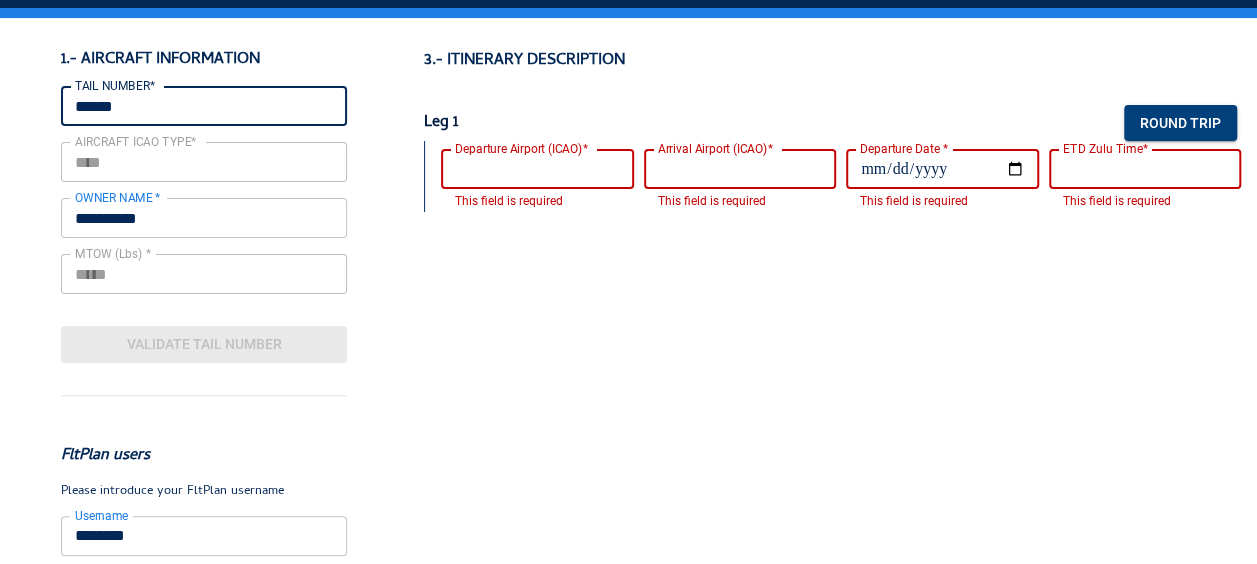 scroll, scrollTop: 0, scrollLeft: 0, axis: both 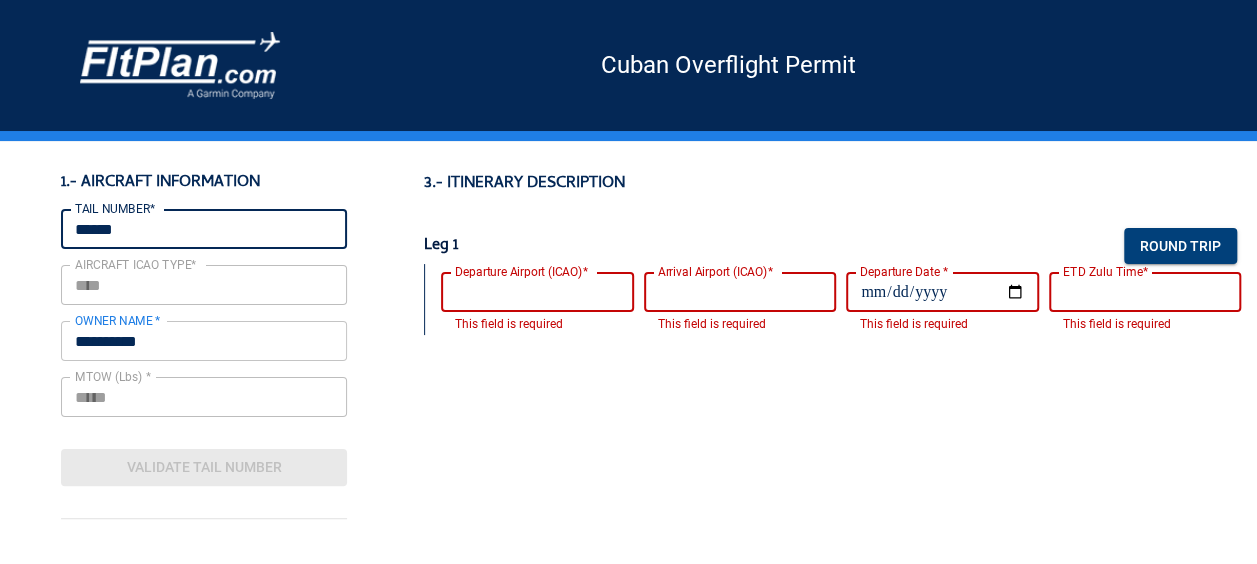 click on "Departure Airport (ICAO)*" at bounding box center (537, 292) 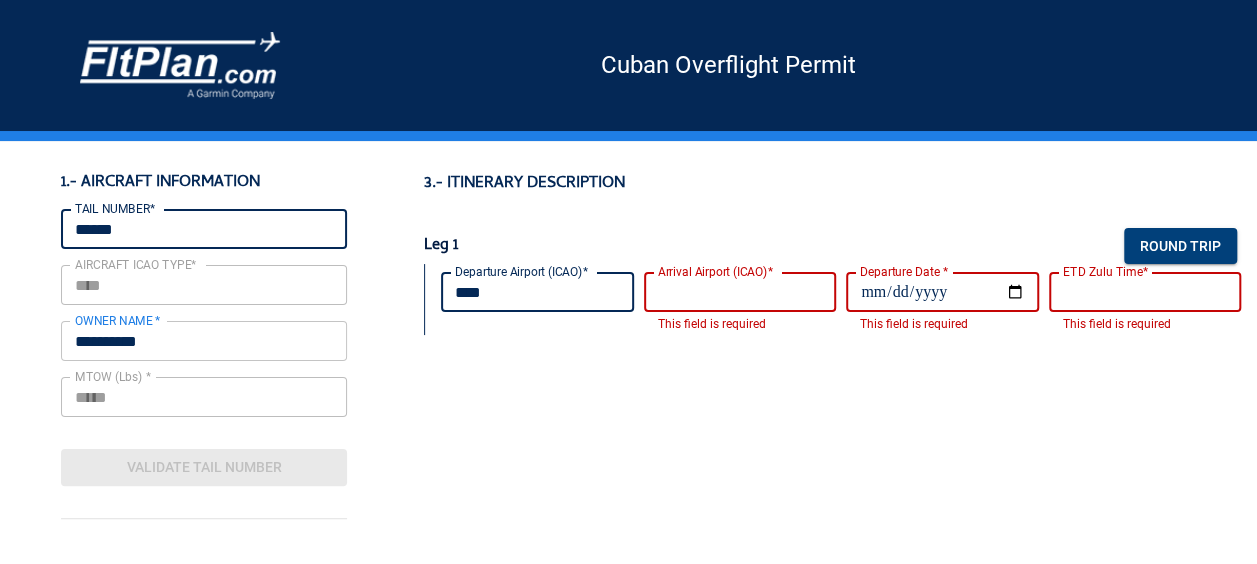 type on "****" 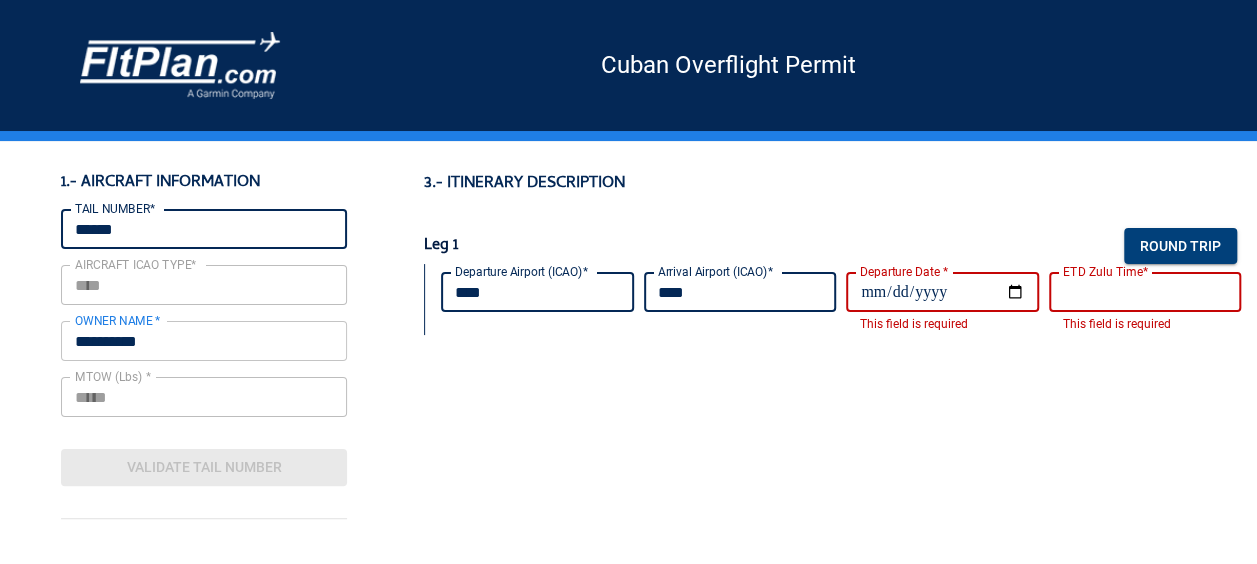 type on "****" 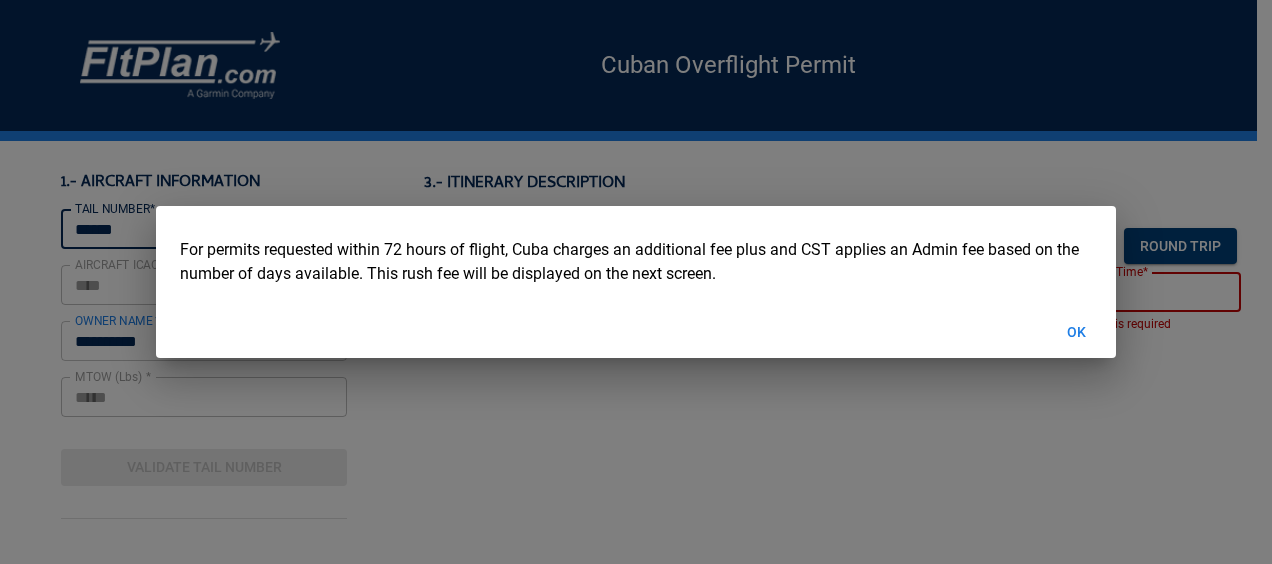 click on "OK" at bounding box center (1076, 332) 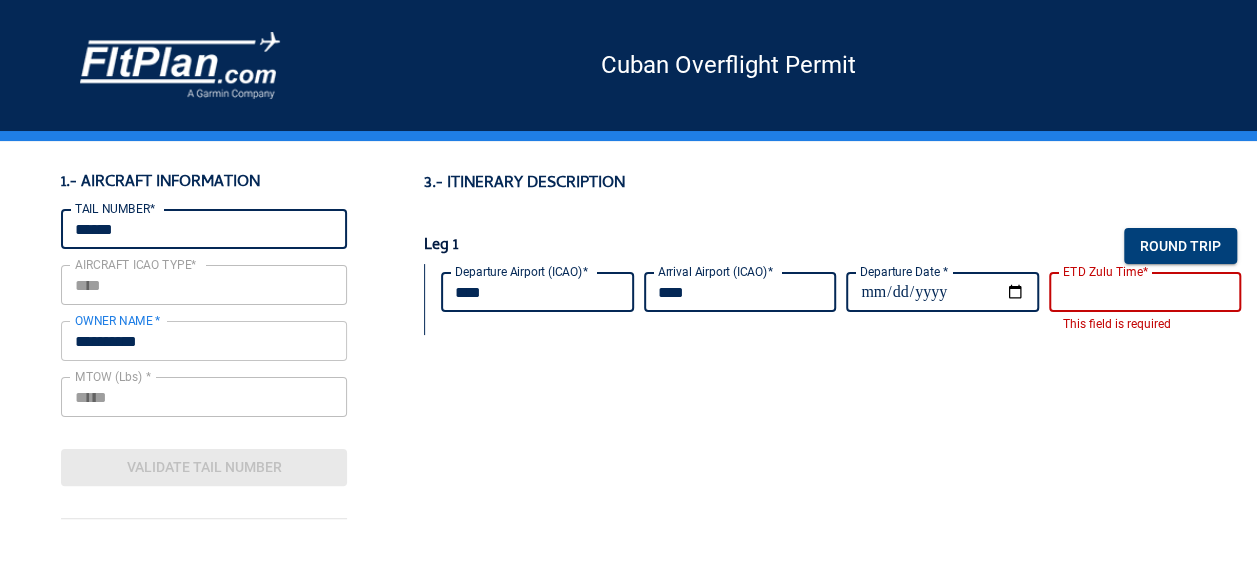 click on "ETD Zulu Time*" at bounding box center [1145, 292] 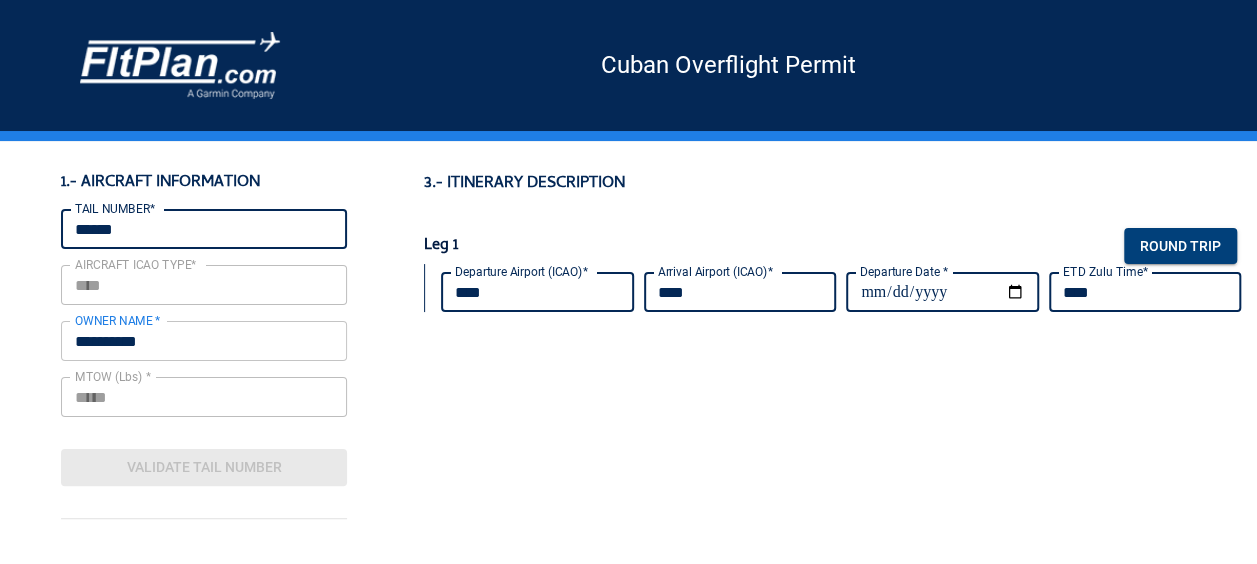type on "****" 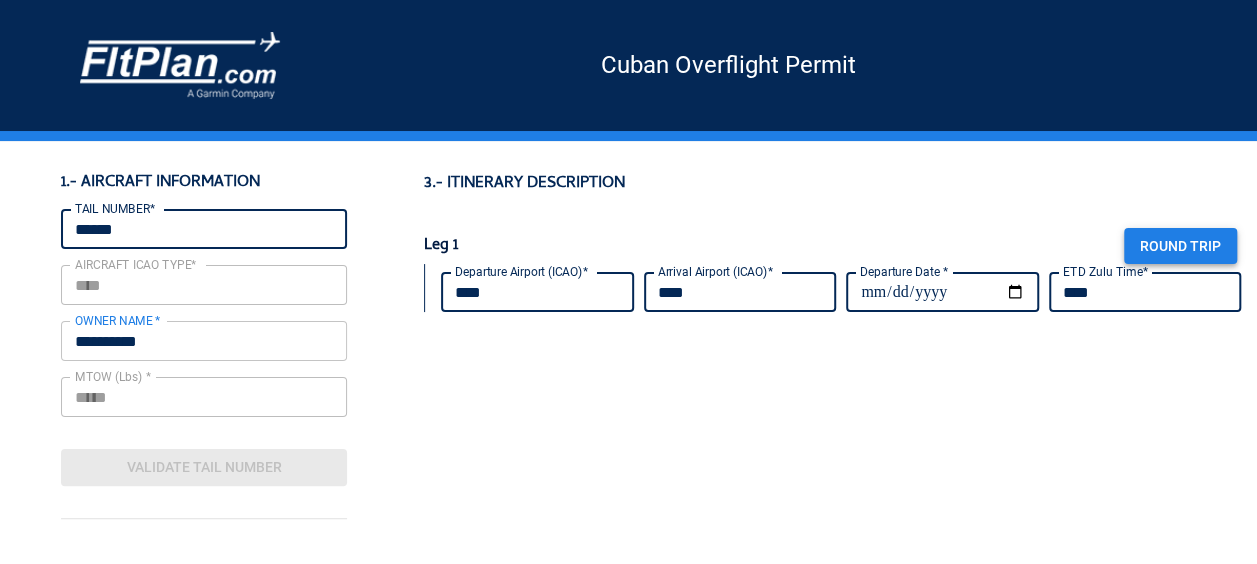 click on "Round trip" at bounding box center [1180, 246] 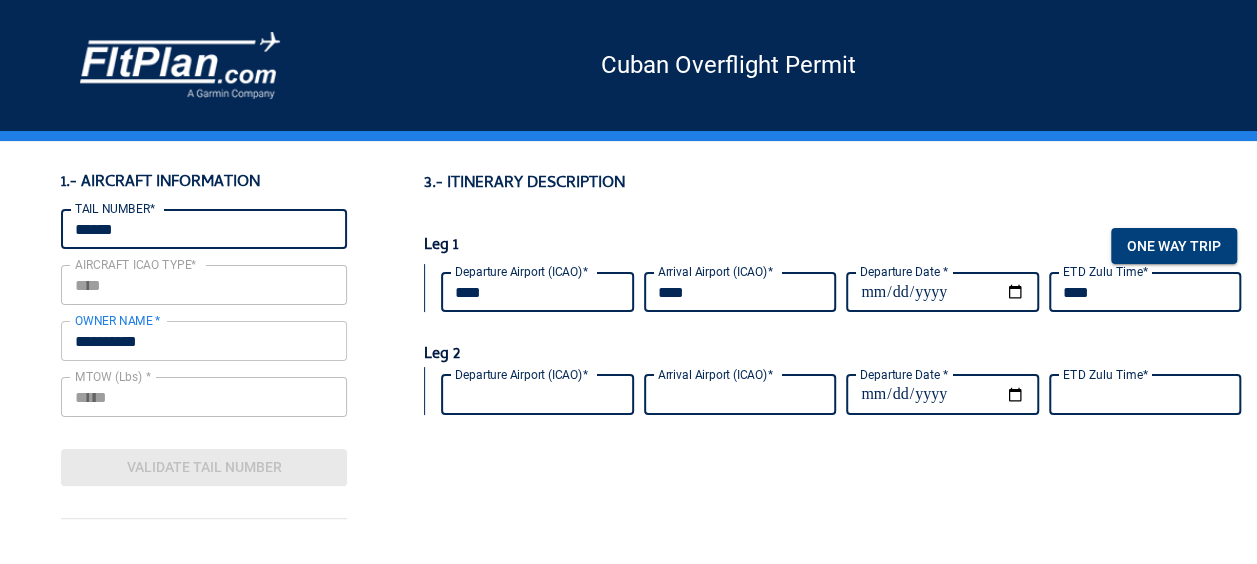click on "Departure Airport (ICAO)*" at bounding box center [537, 395] 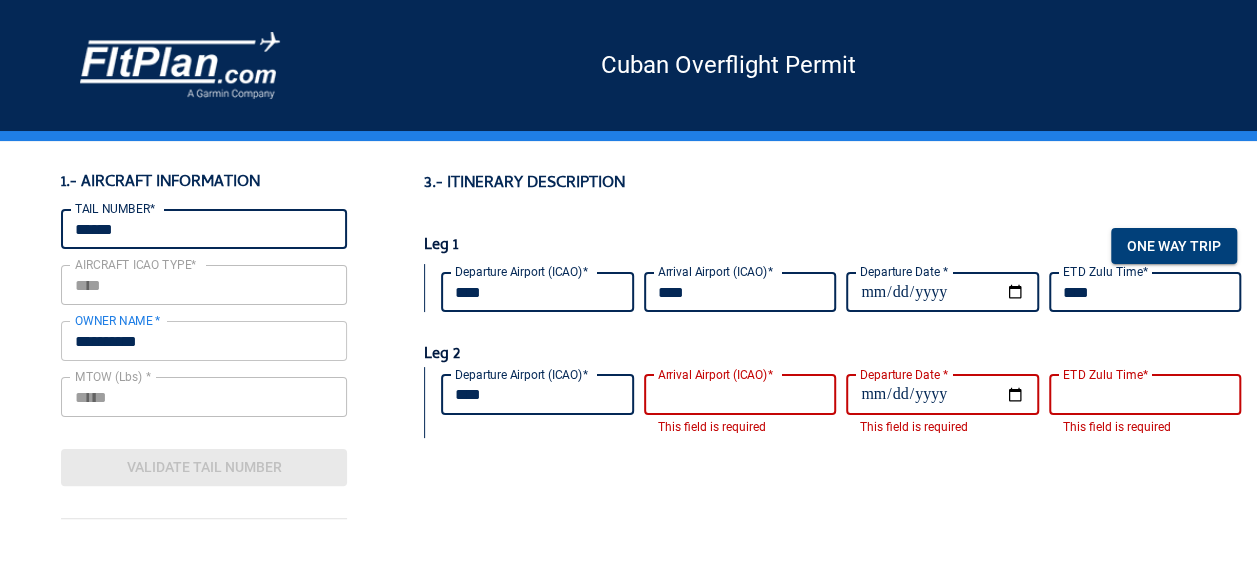 type on "****" 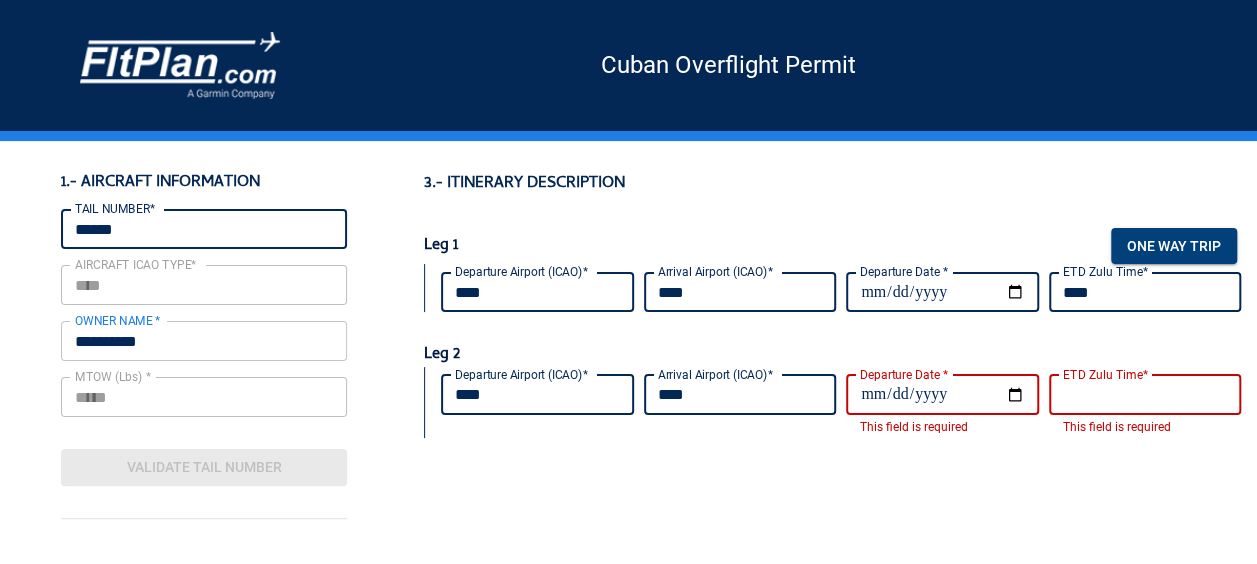 type on "****" 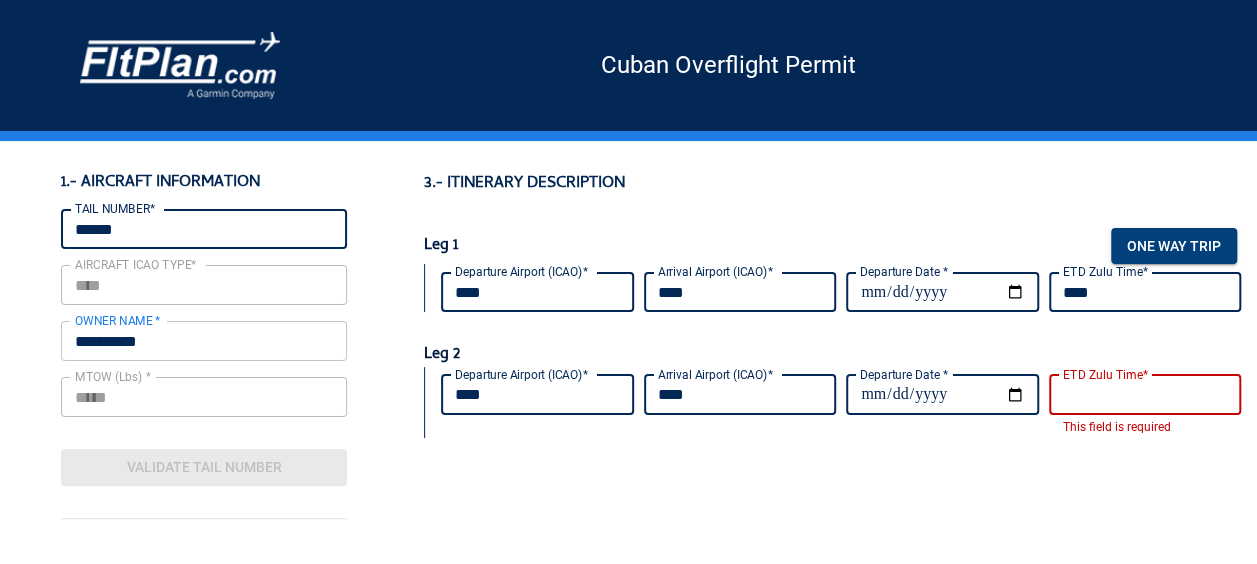 click on "**********" at bounding box center [840, 441] 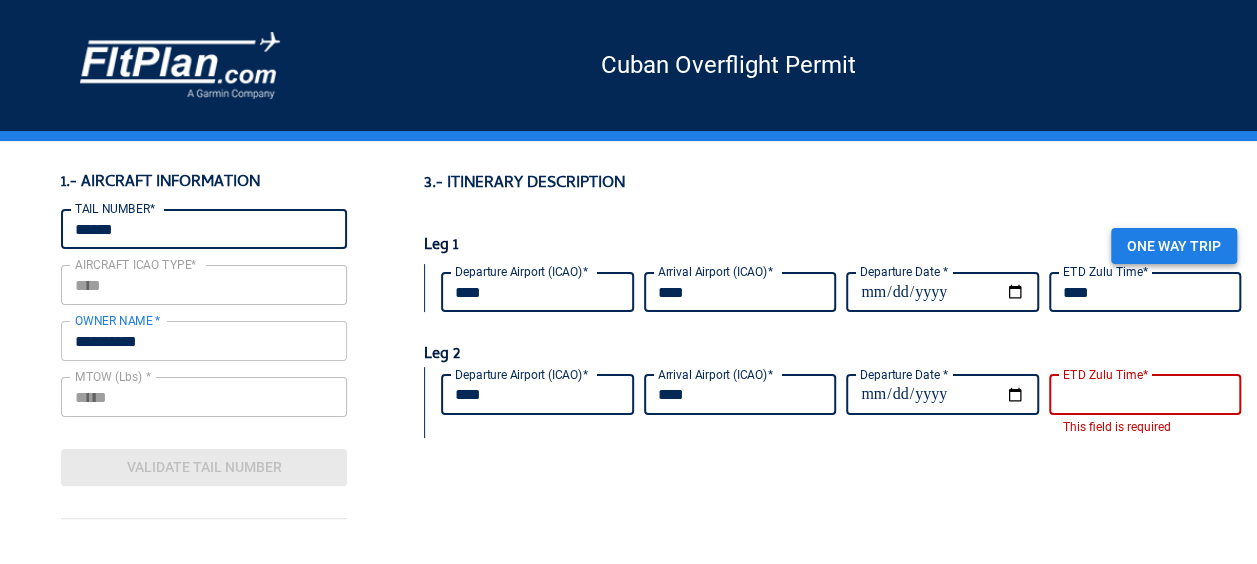 click on "One way trip" at bounding box center [1174, 246] 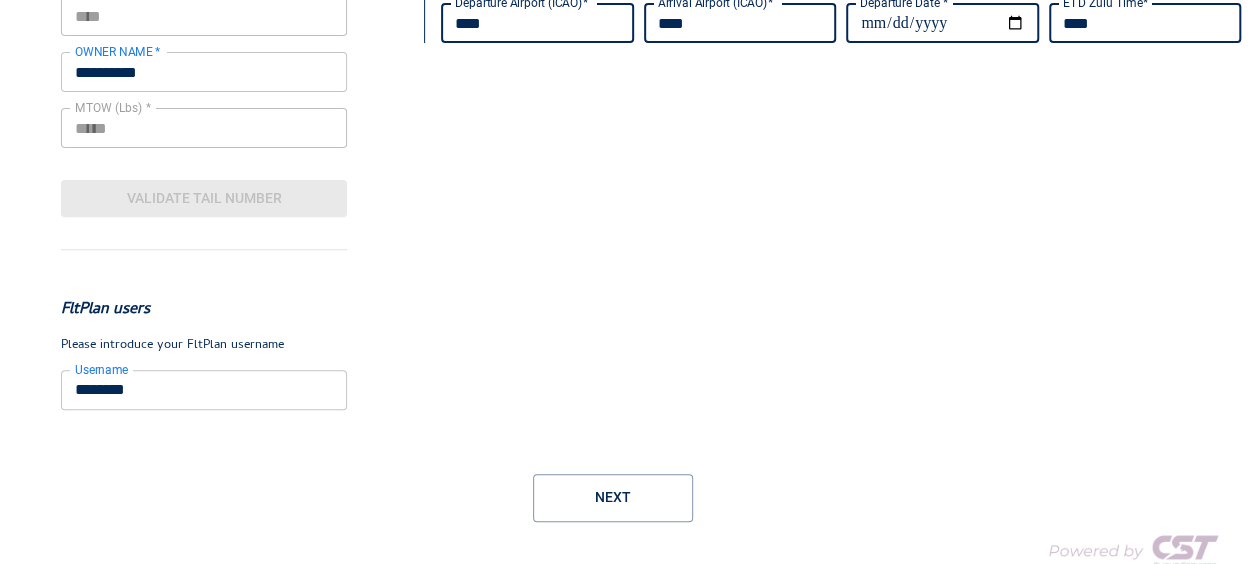 scroll, scrollTop: 300, scrollLeft: 0, axis: vertical 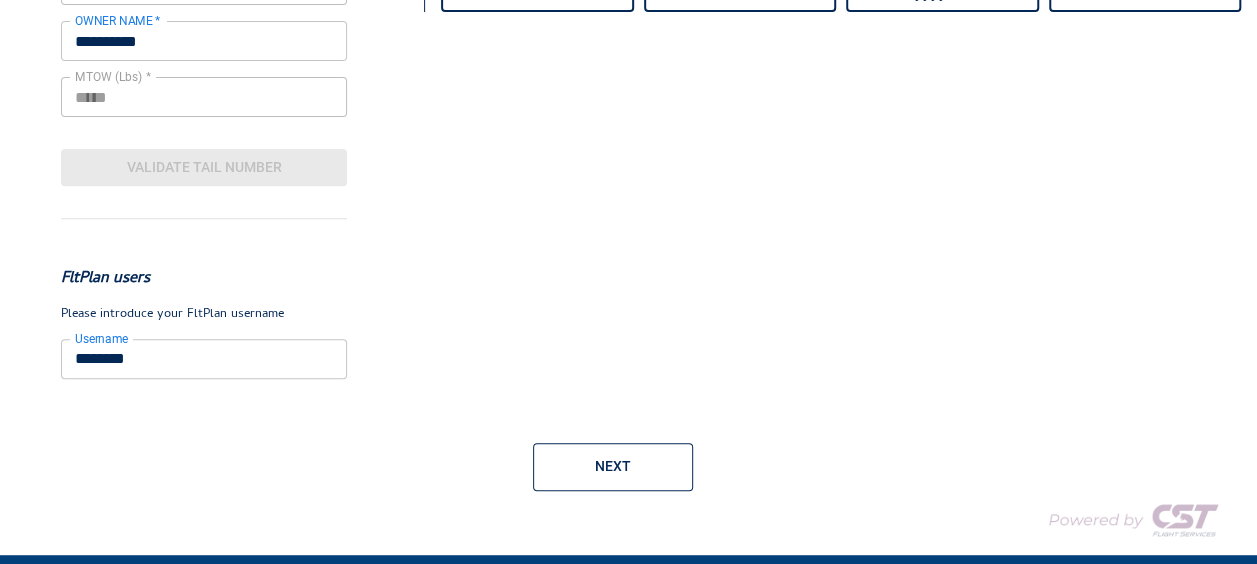 click on "Next" at bounding box center (613, 467) 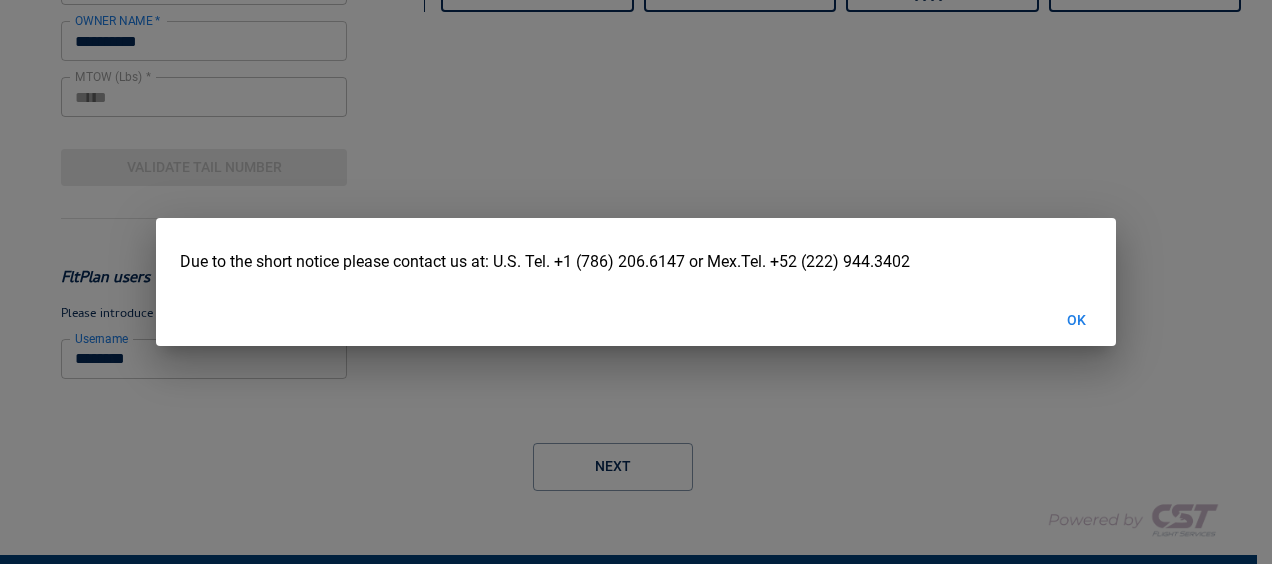 click on "OK" at bounding box center (1076, 320) 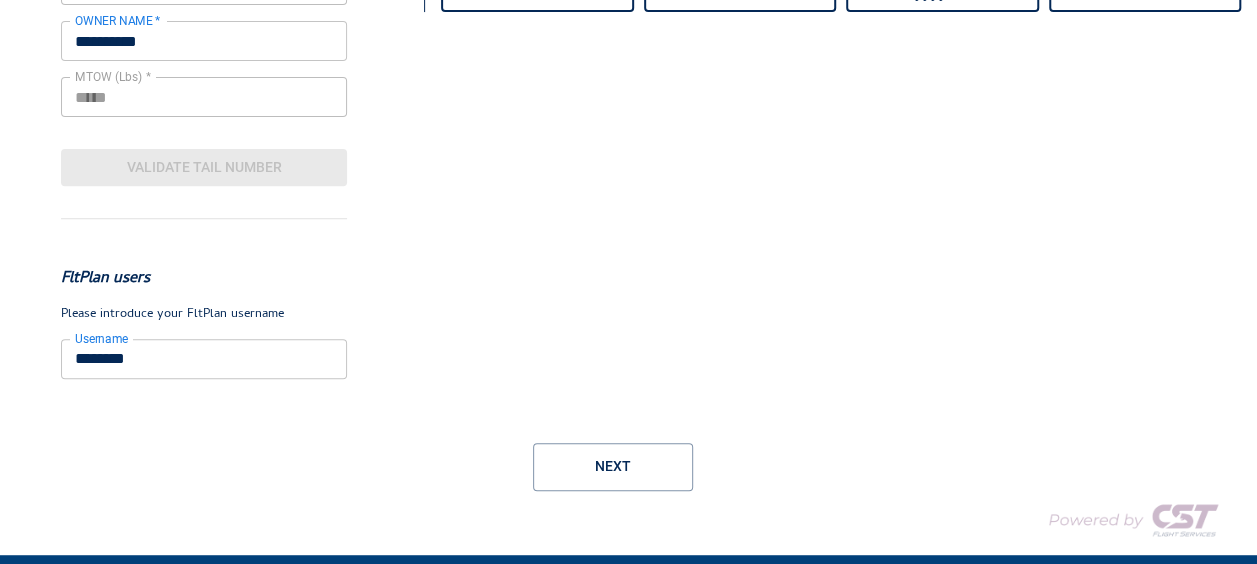 scroll, scrollTop: 100, scrollLeft: 0, axis: vertical 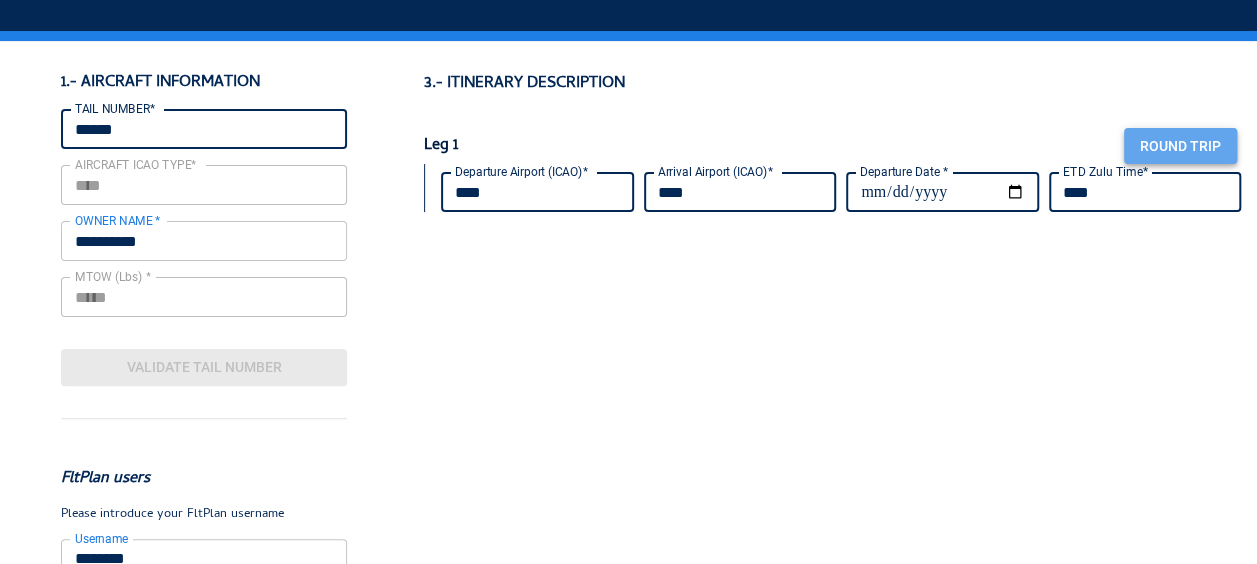 click on "Round trip" at bounding box center [1180, 146] 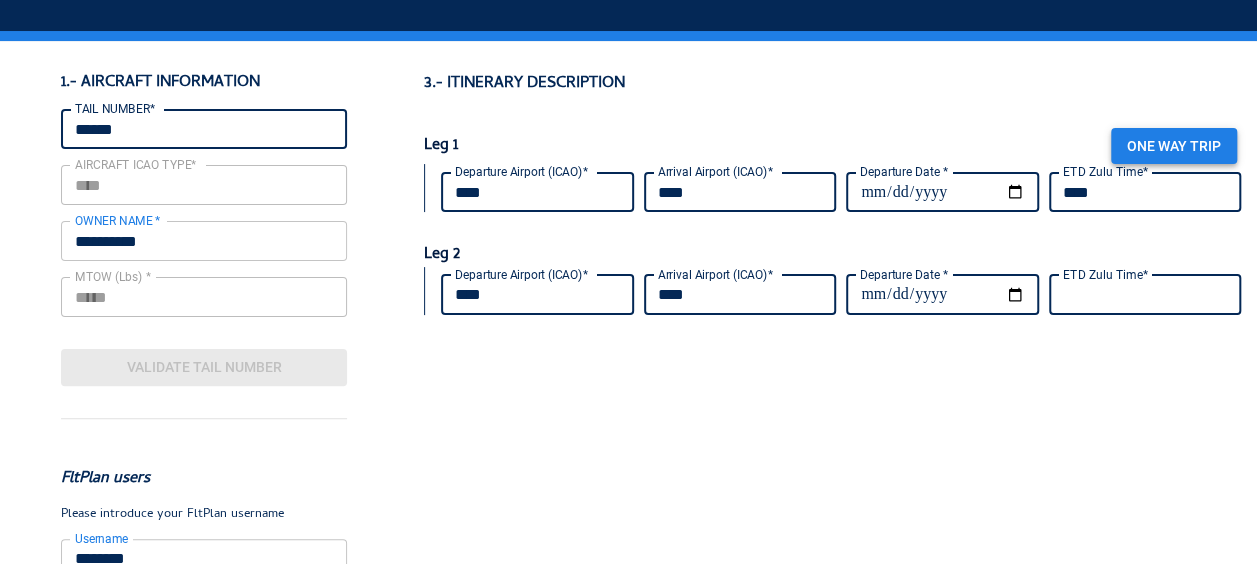 click on "One way trip" at bounding box center [1174, 146] 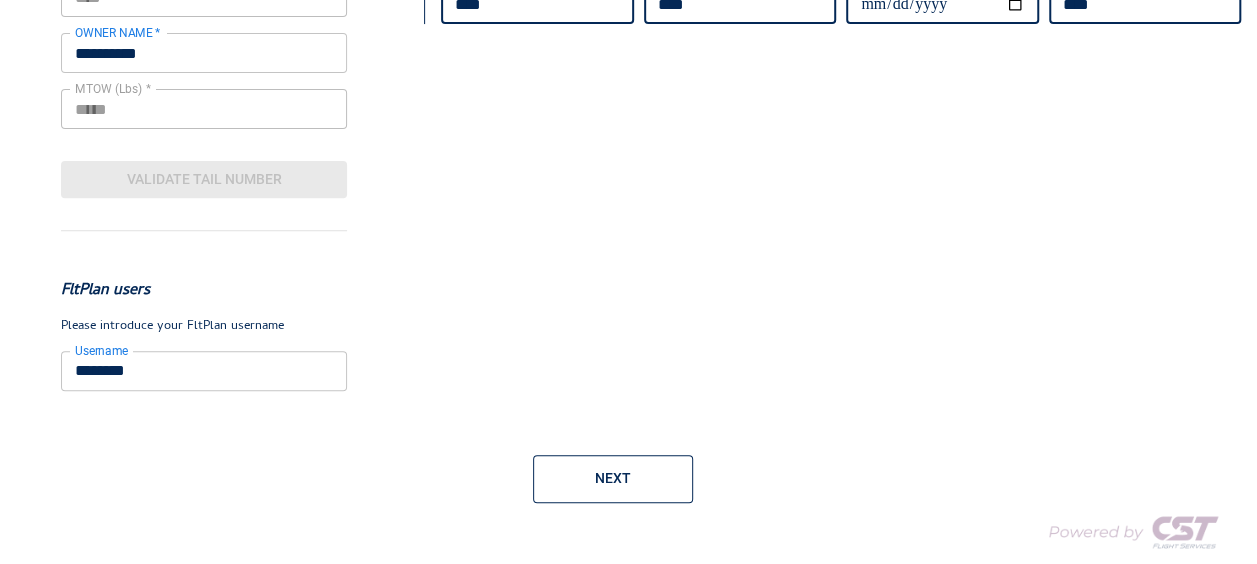 scroll, scrollTop: 378, scrollLeft: 0, axis: vertical 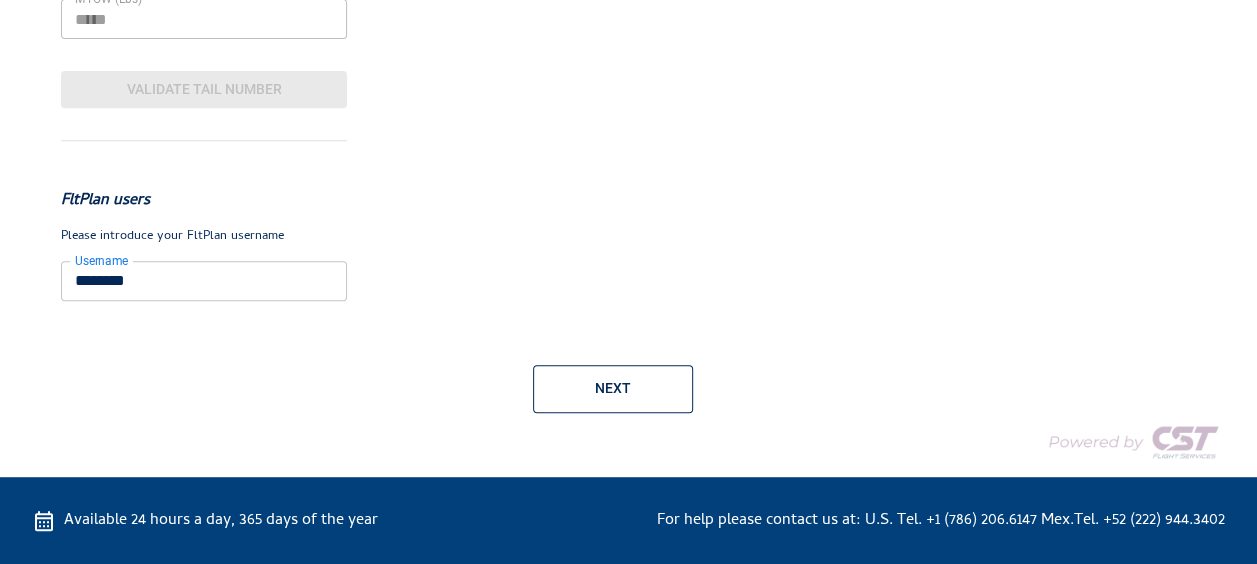 click on "Next" at bounding box center [613, 389] 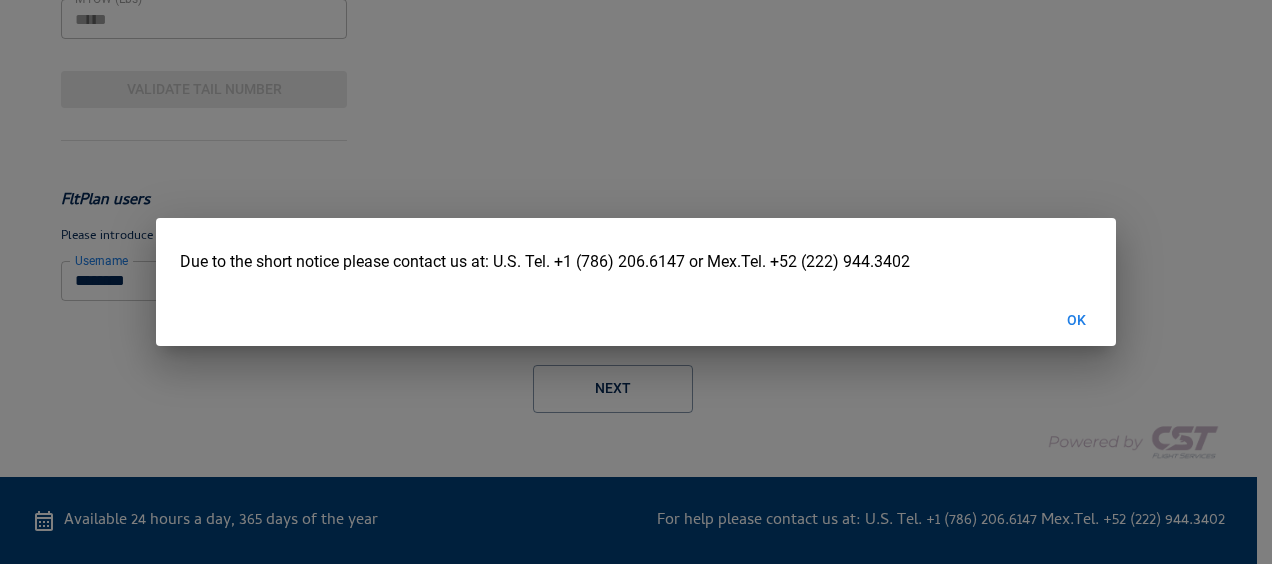 click on "OK" at bounding box center (1076, 320) 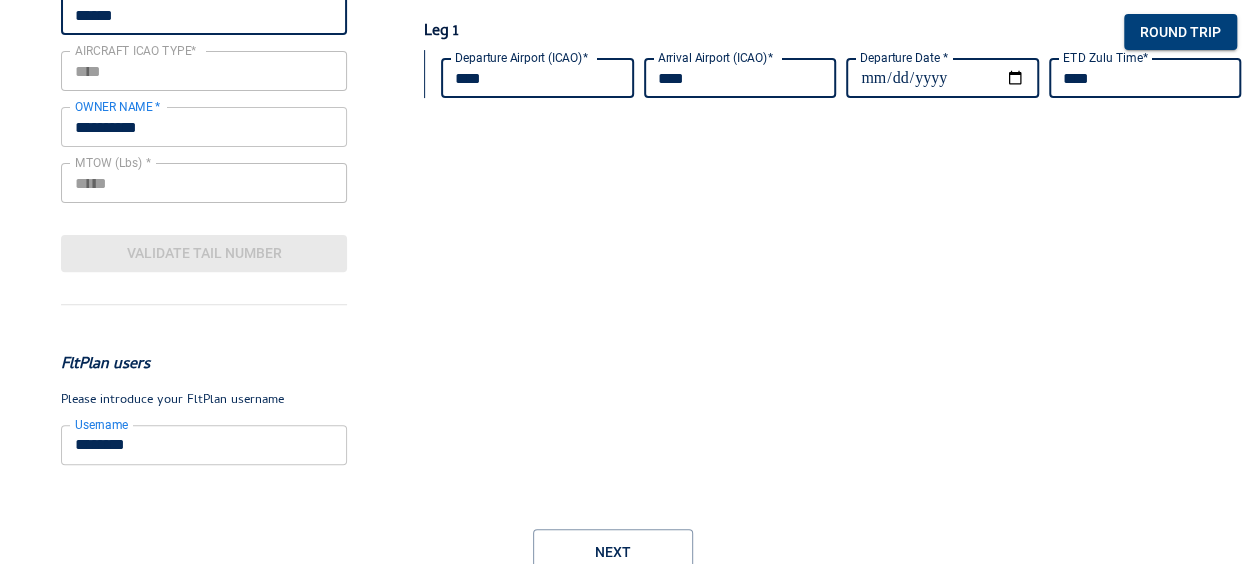 scroll, scrollTop: 300, scrollLeft: 0, axis: vertical 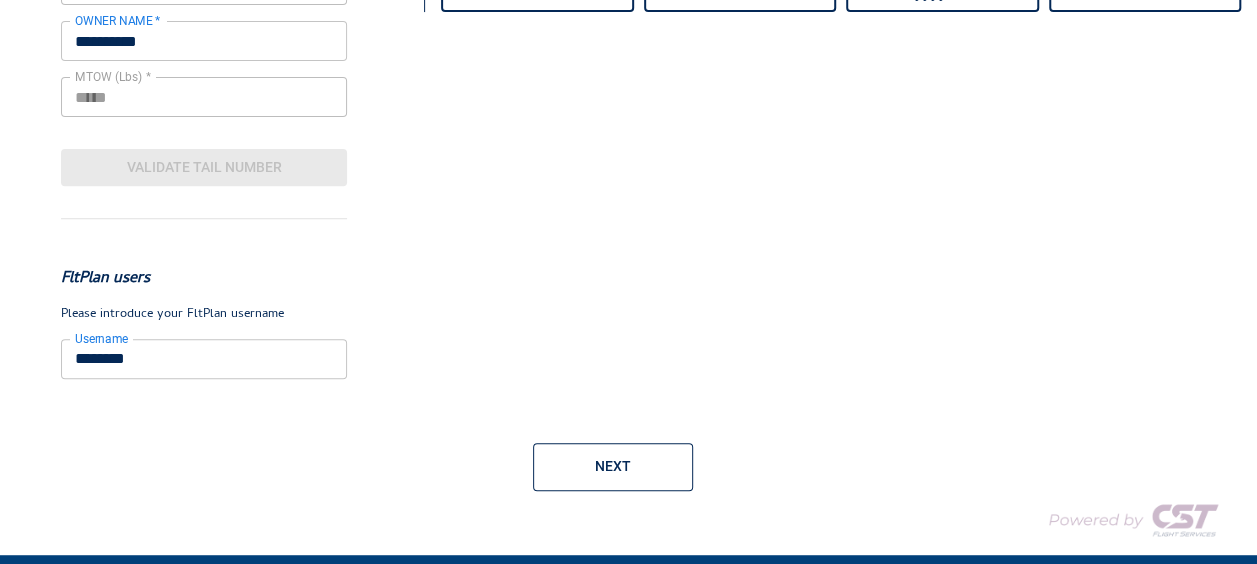 click on "Next" at bounding box center [613, 467] 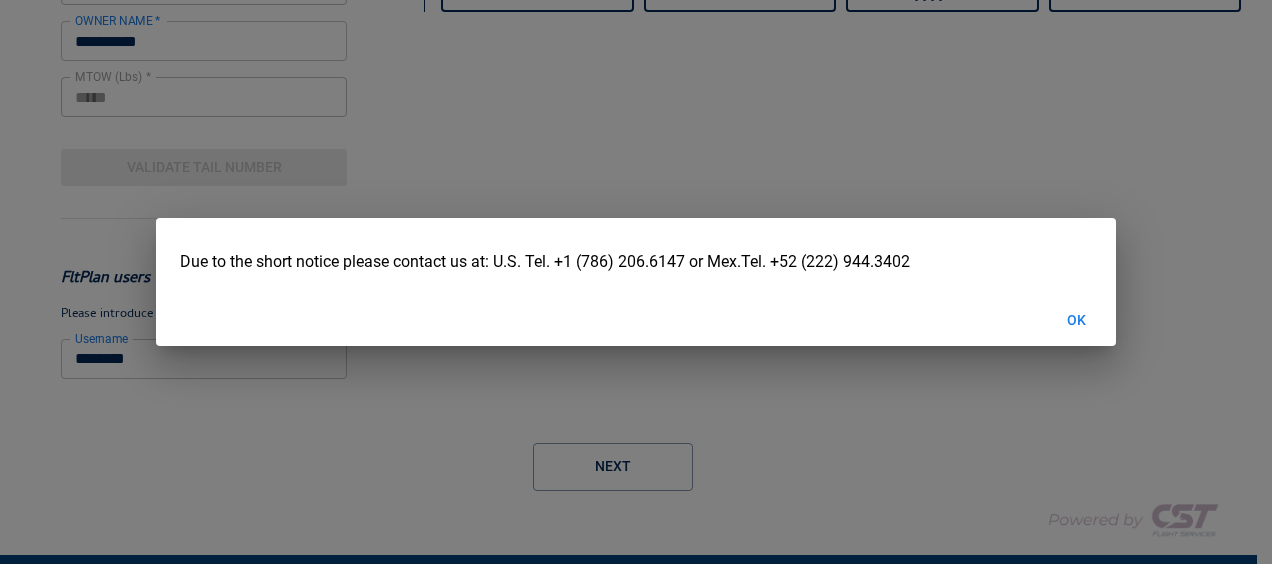 click on "OK" at bounding box center [1076, 320] 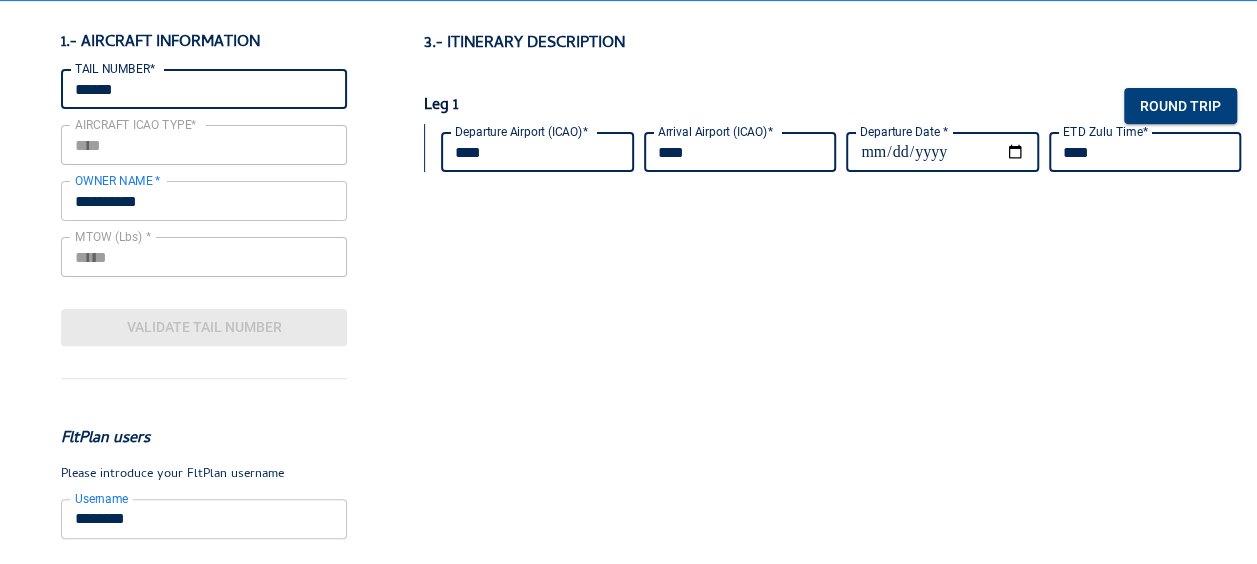 scroll, scrollTop: 0, scrollLeft: 0, axis: both 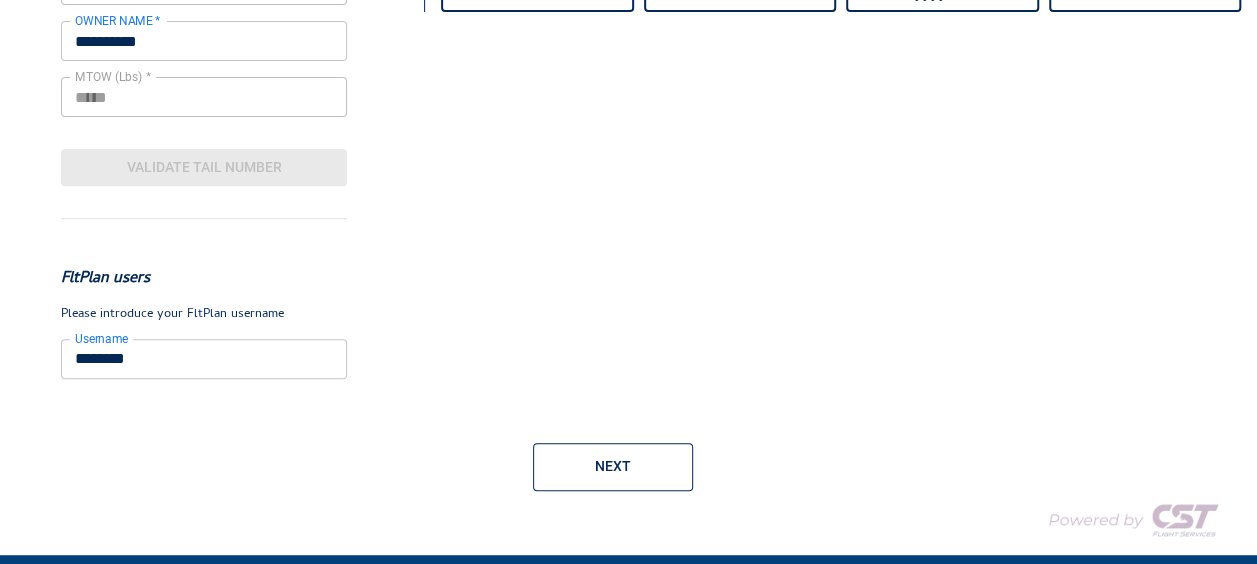 click on "Next" at bounding box center [613, 467] 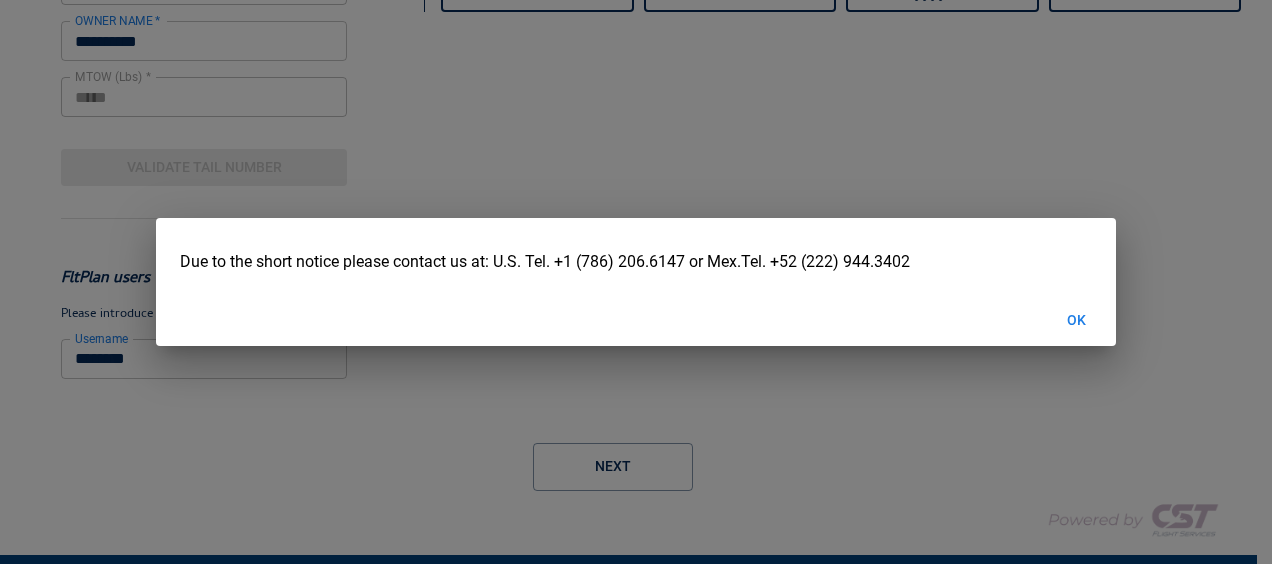 click on "OK" at bounding box center (1076, 320) 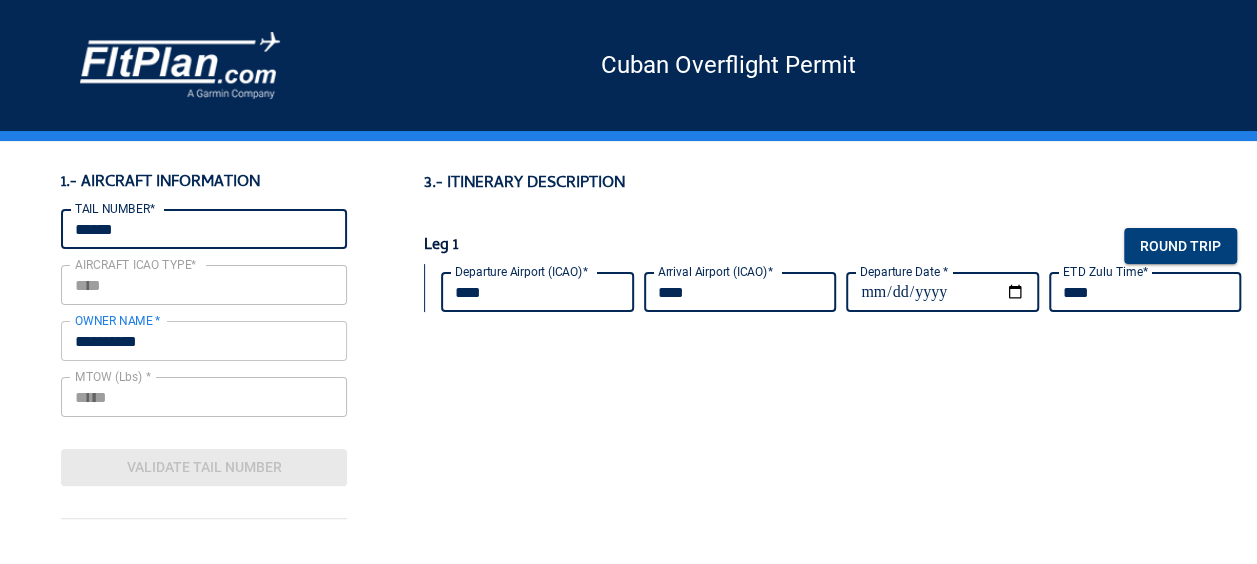 scroll, scrollTop: 100, scrollLeft: 0, axis: vertical 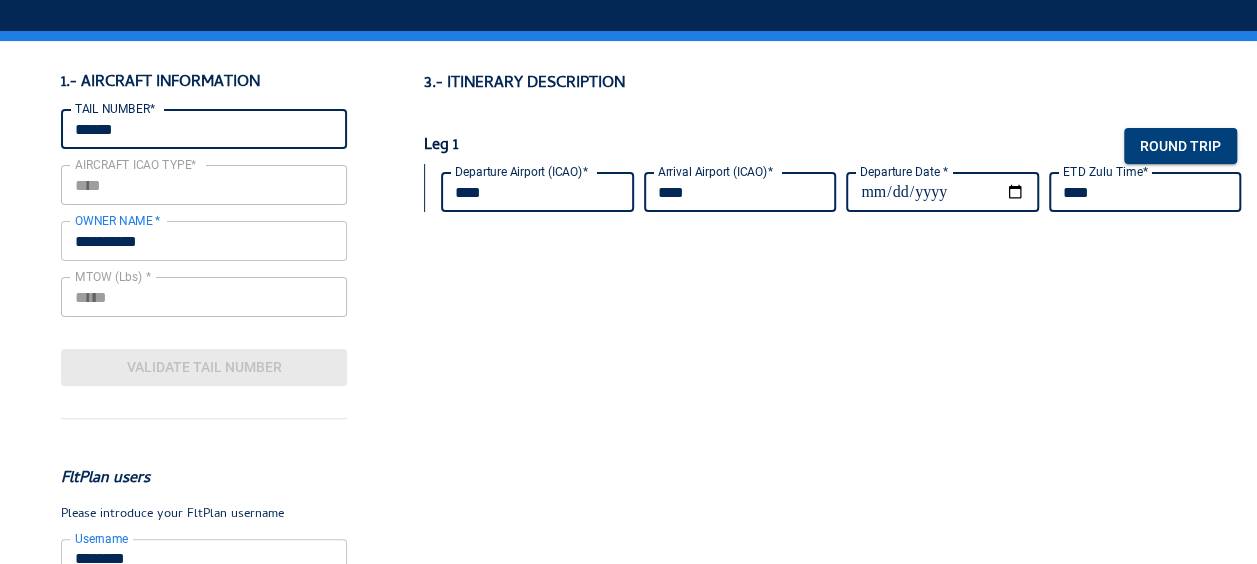 click on "****" at bounding box center (1145, 192) 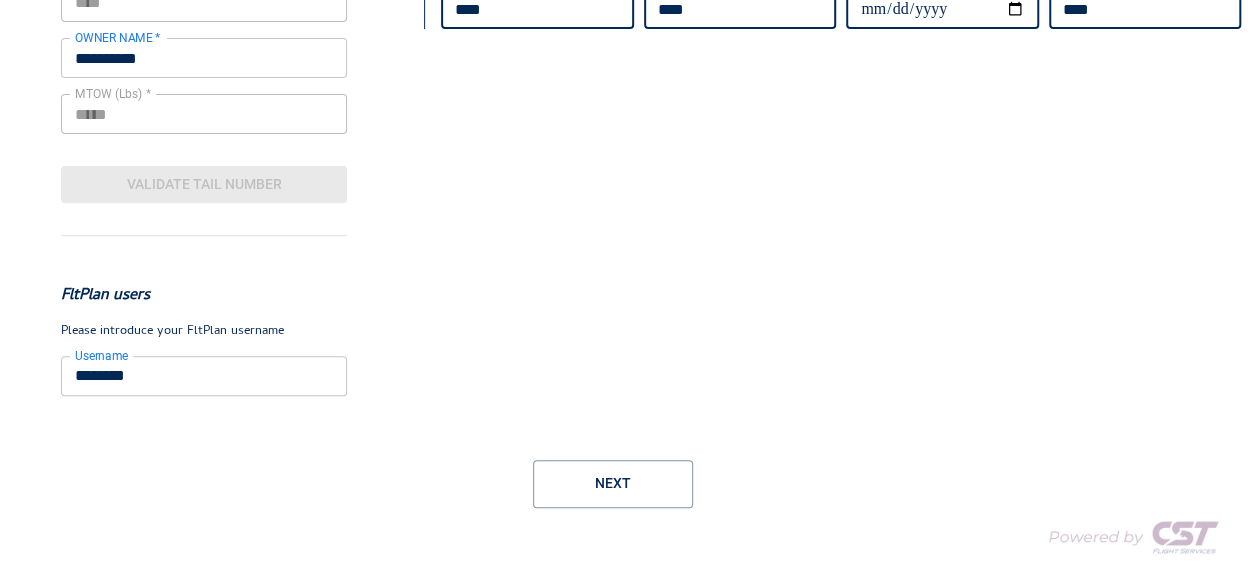 scroll, scrollTop: 300, scrollLeft: 0, axis: vertical 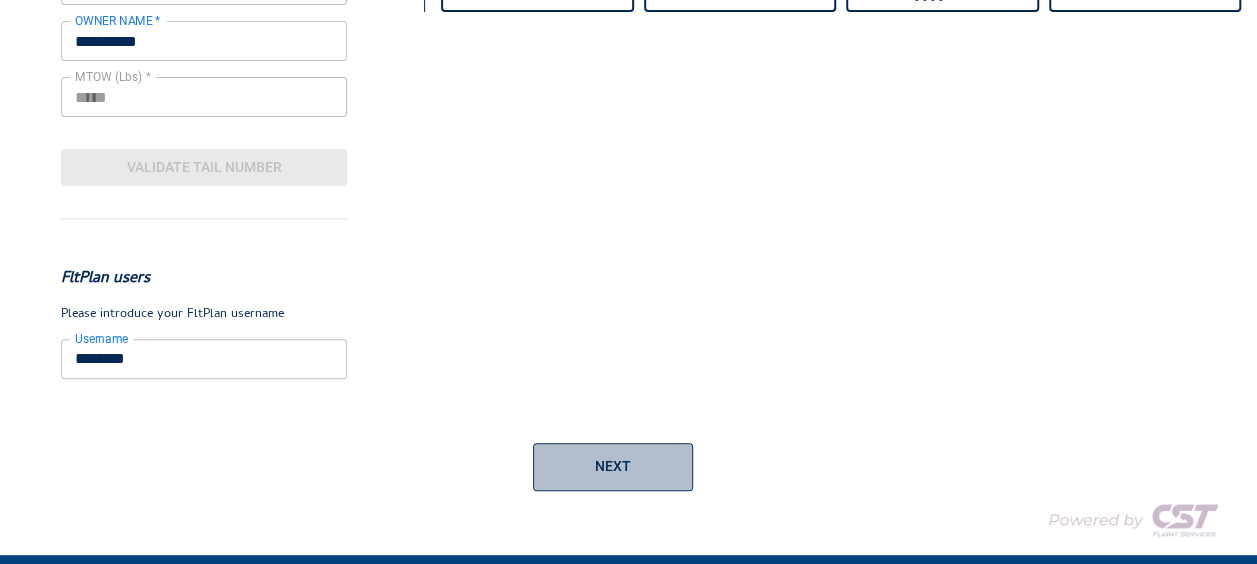 click on "Next" at bounding box center [613, 467] 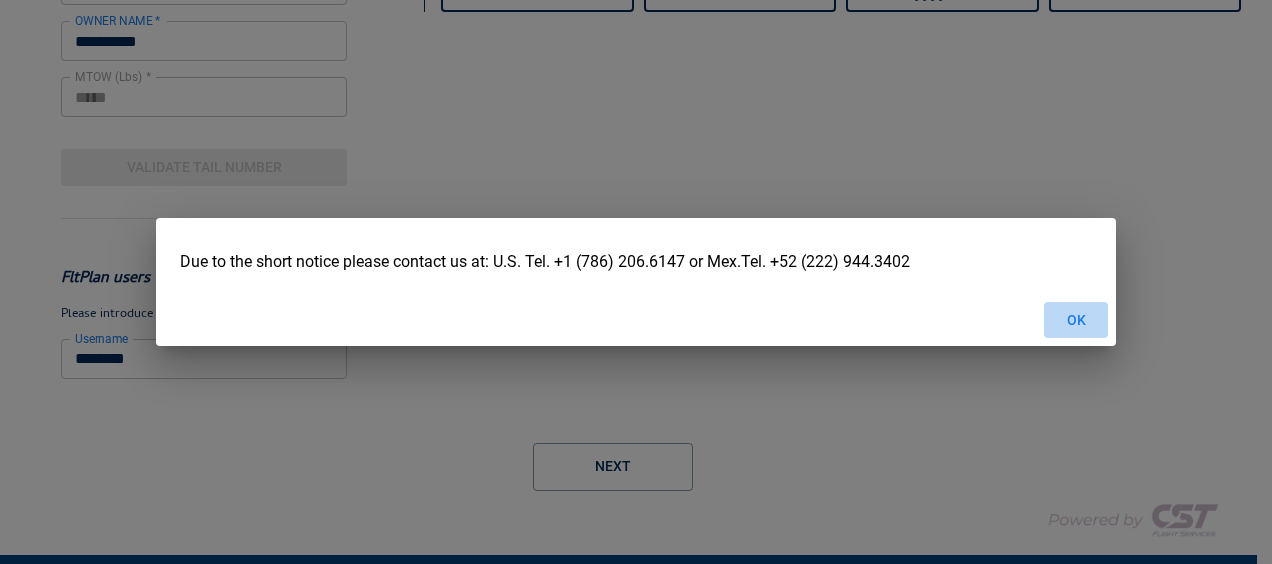 click on "OK" at bounding box center [1076, 320] 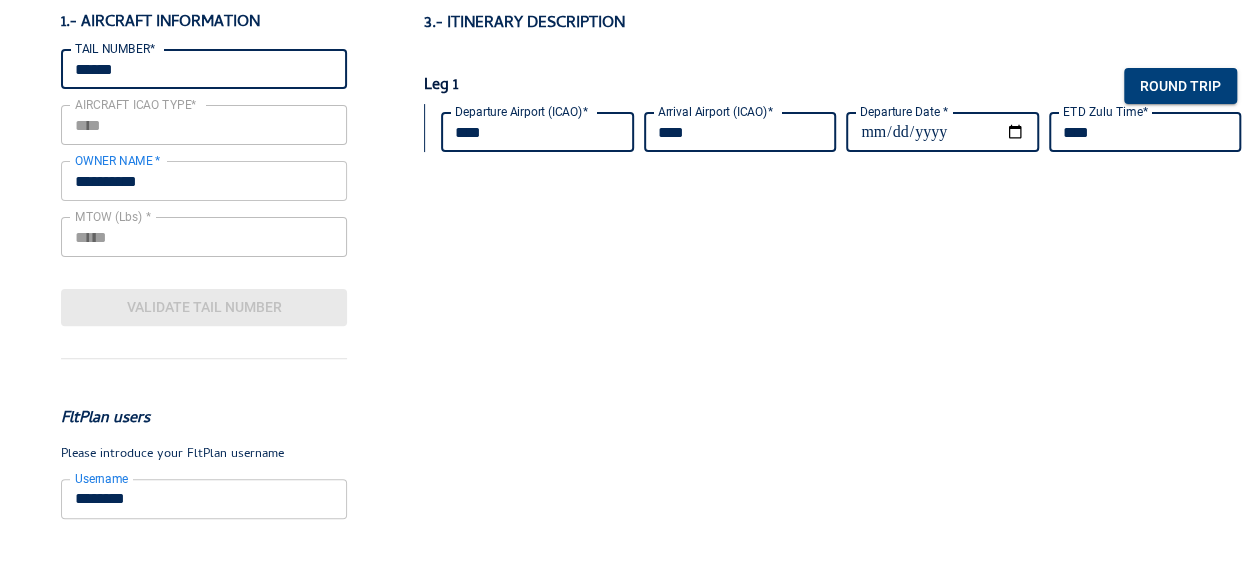 scroll, scrollTop: 300, scrollLeft: 0, axis: vertical 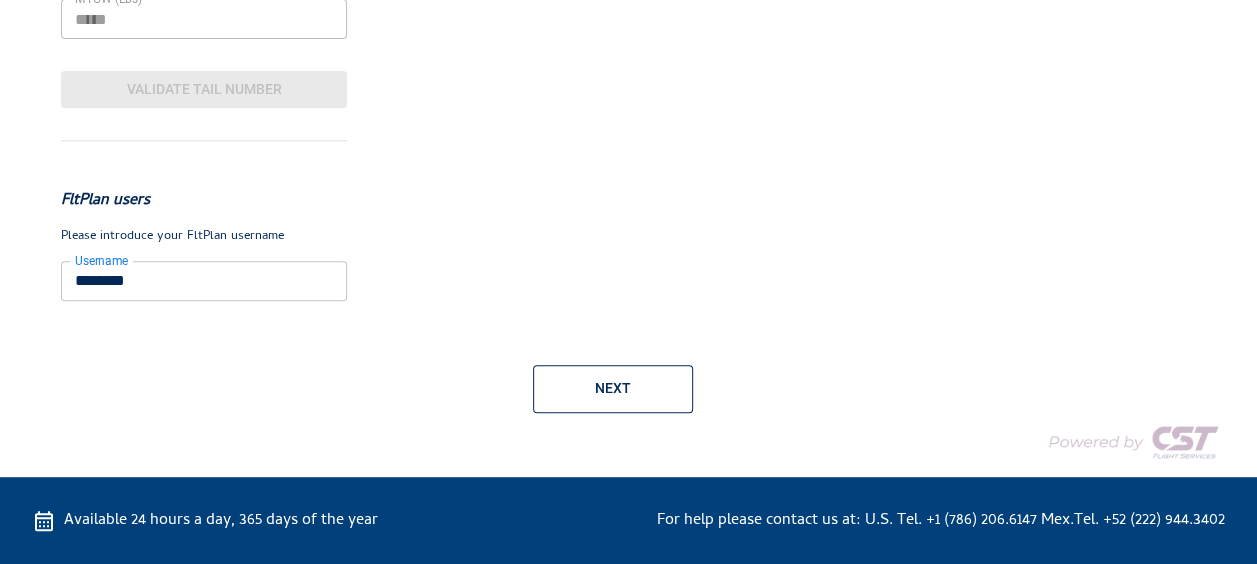 click on "Next" at bounding box center [613, 389] 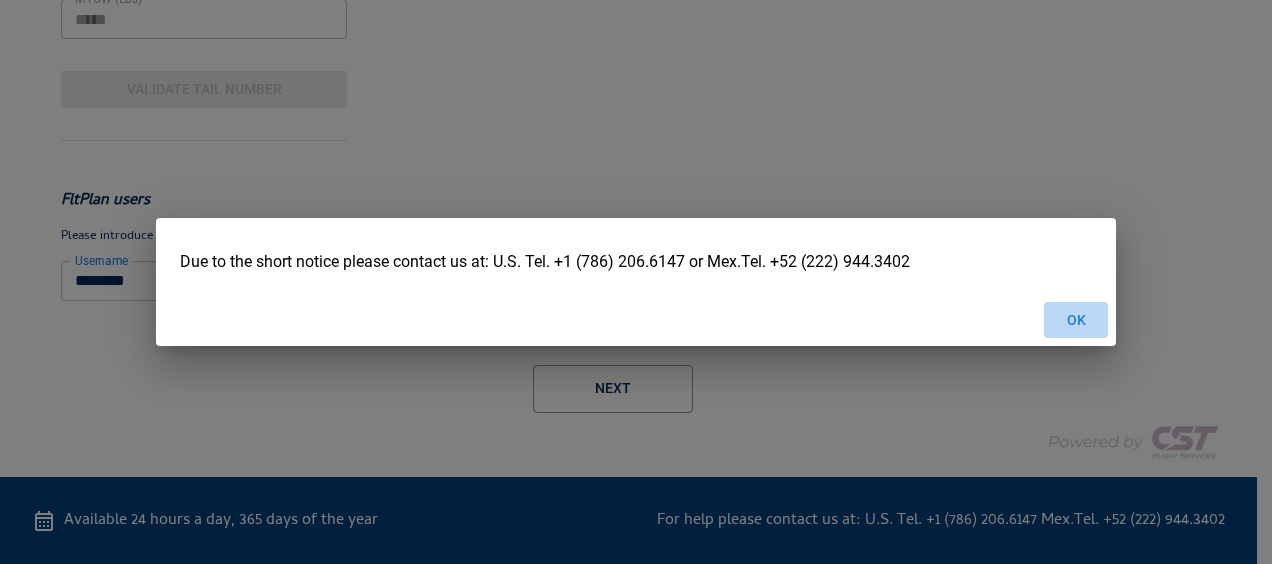 click on "OK" at bounding box center (1076, 320) 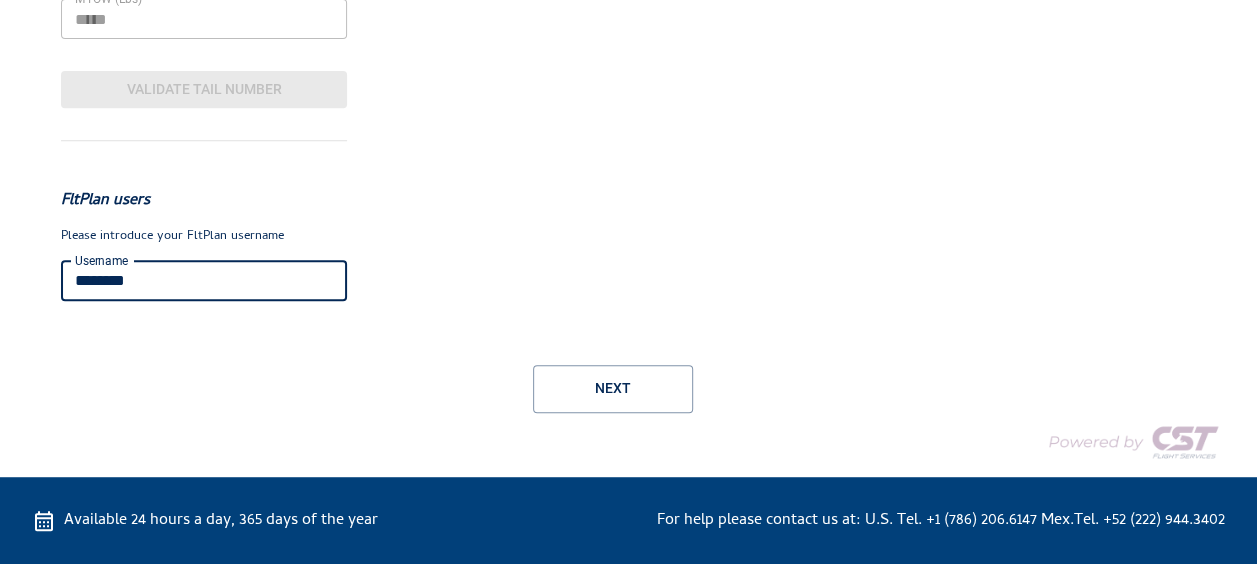 drag, startPoint x: 146, startPoint y: 285, endPoint x: 30, endPoint y: 272, distance: 116.72617 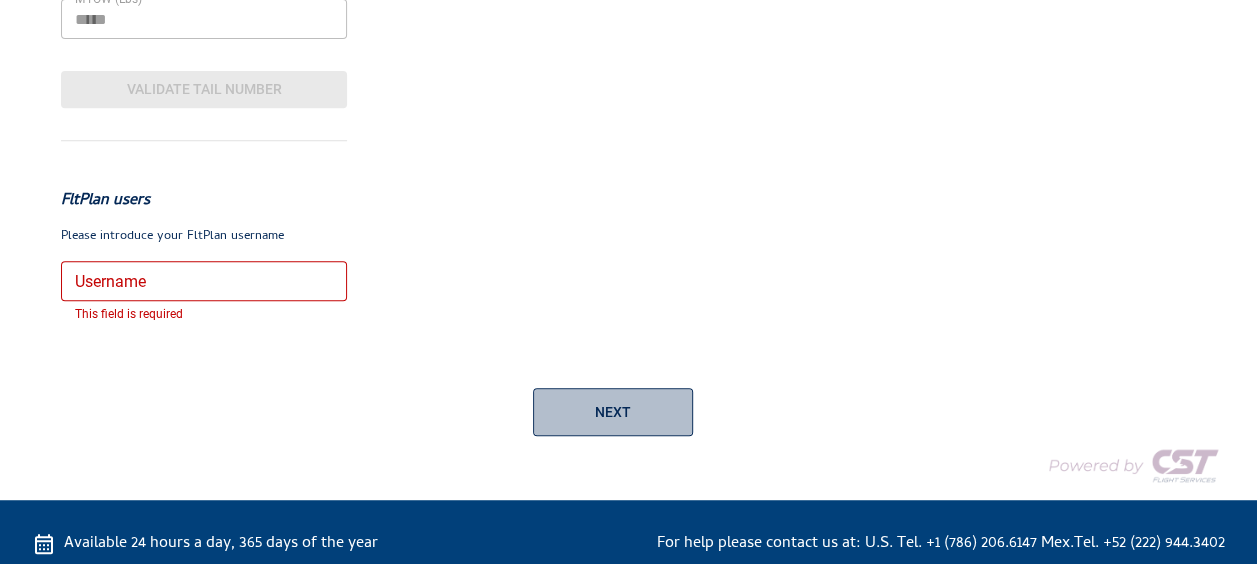 click on "Next" at bounding box center (613, 412) 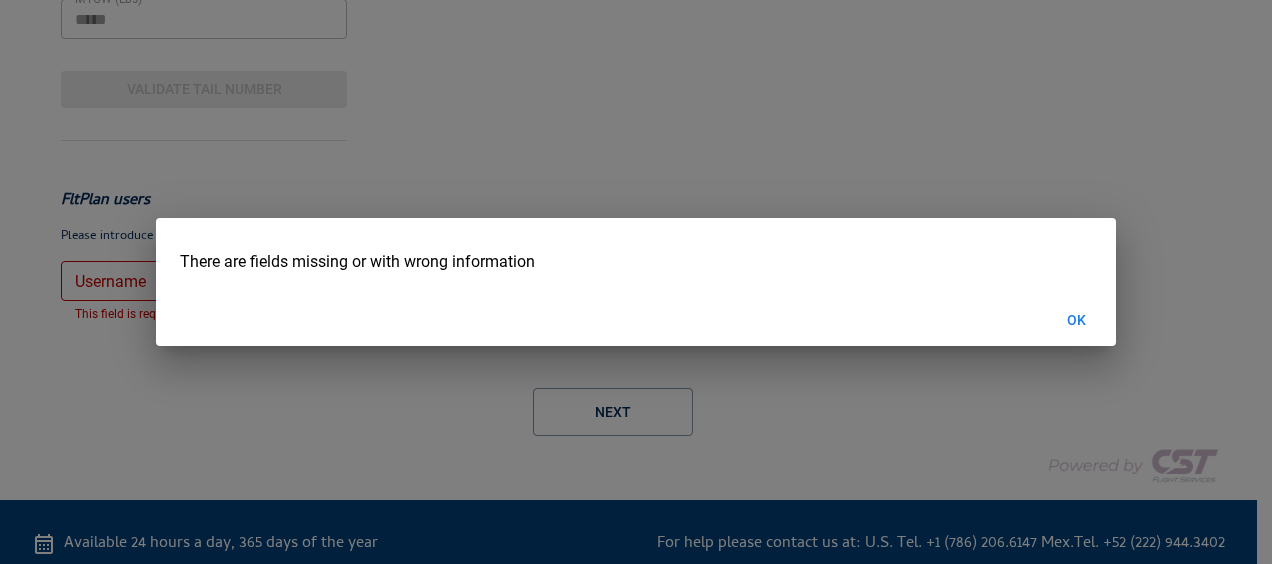 drag, startPoint x: 1088, startPoint y: 320, endPoint x: 974, endPoint y: 324, distance: 114.07015 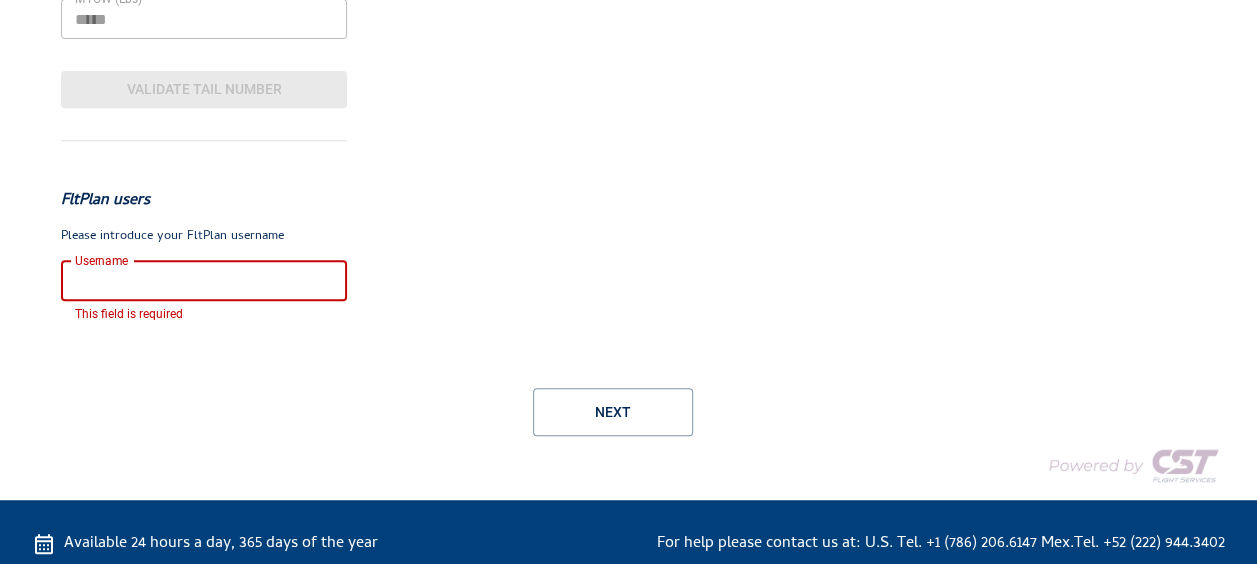 click on "Username" at bounding box center (204, 281) 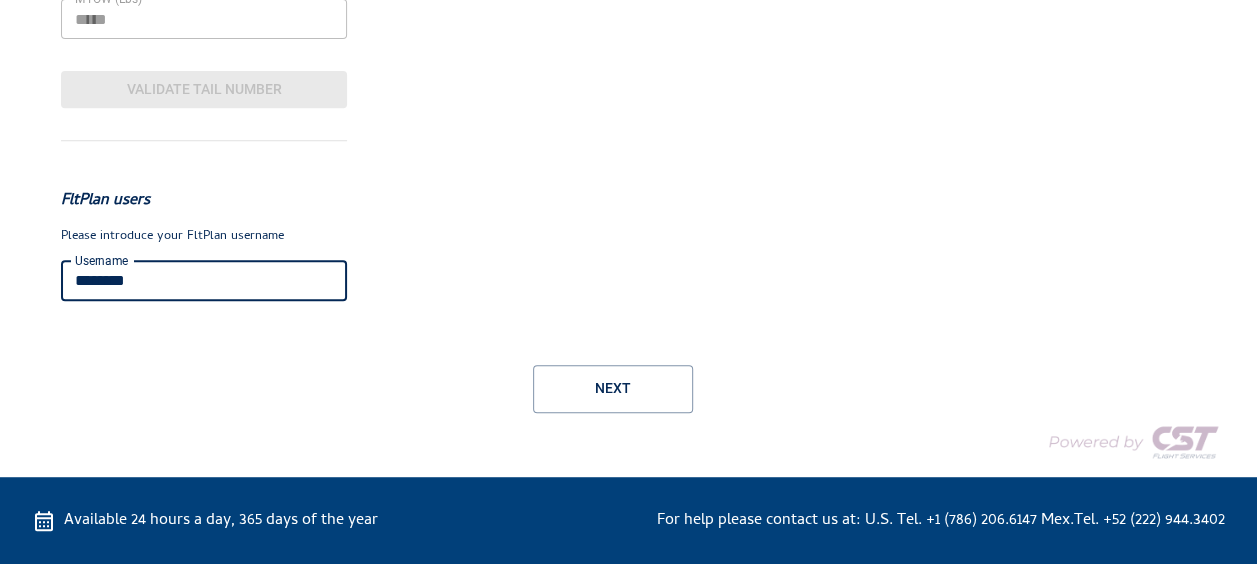 type on "********" 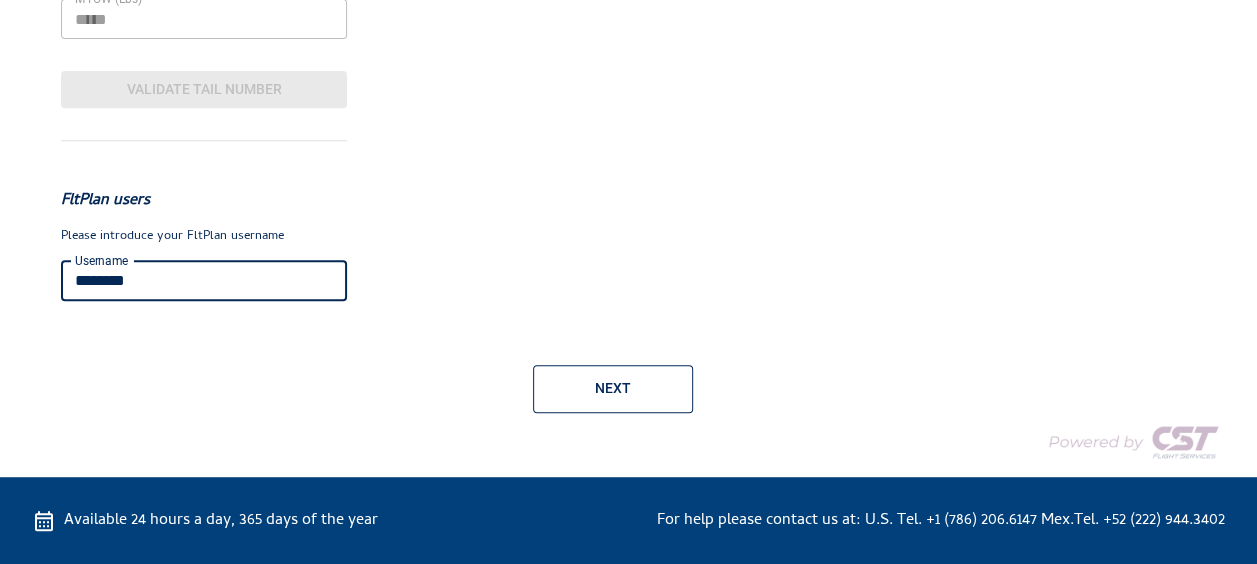 click on "Next" at bounding box center (613, 389) 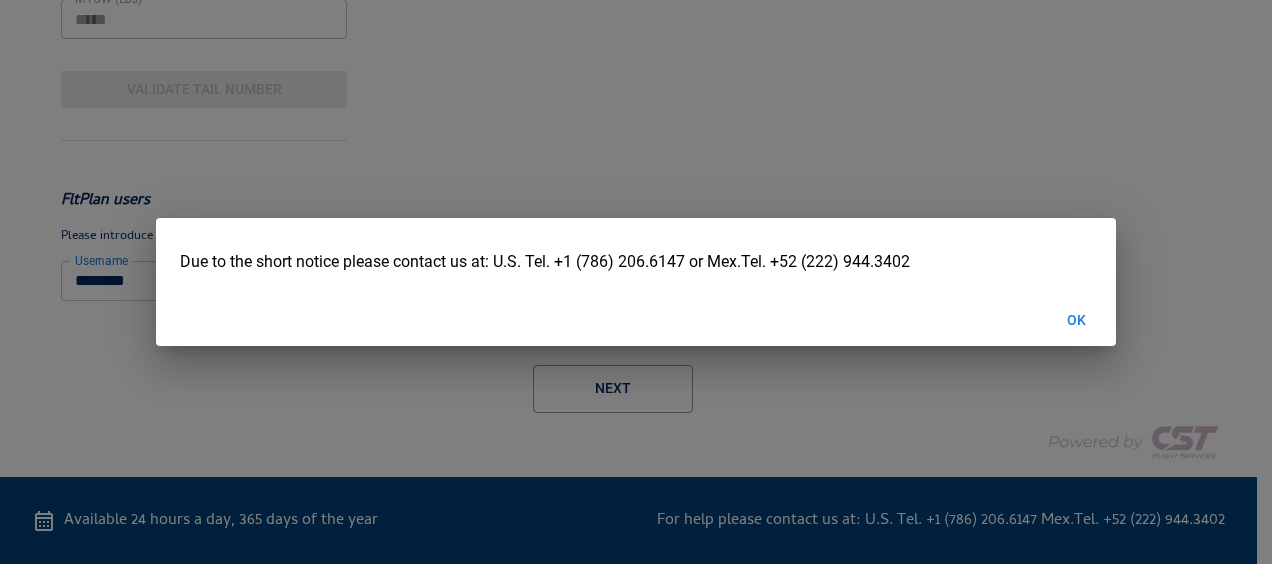 click on "OK" at bounding box center (1076, 320) 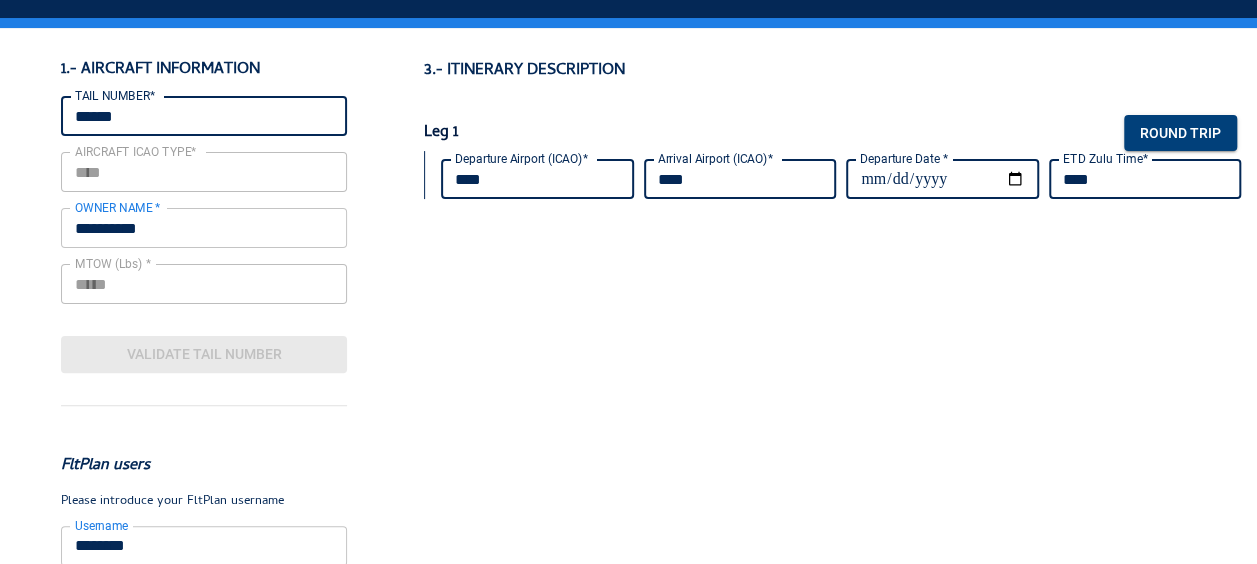 scroll, scrollTop: 0, scrollLeft: 0, axis: both 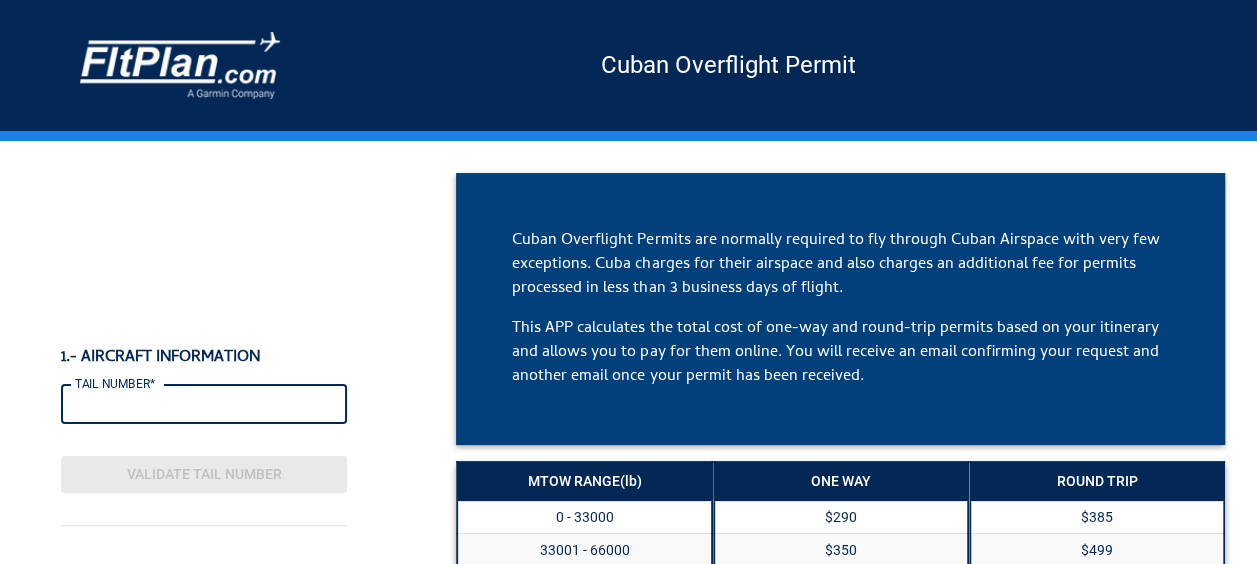 click on "TAIL NUMBER*" at bounding box center [204, 404] 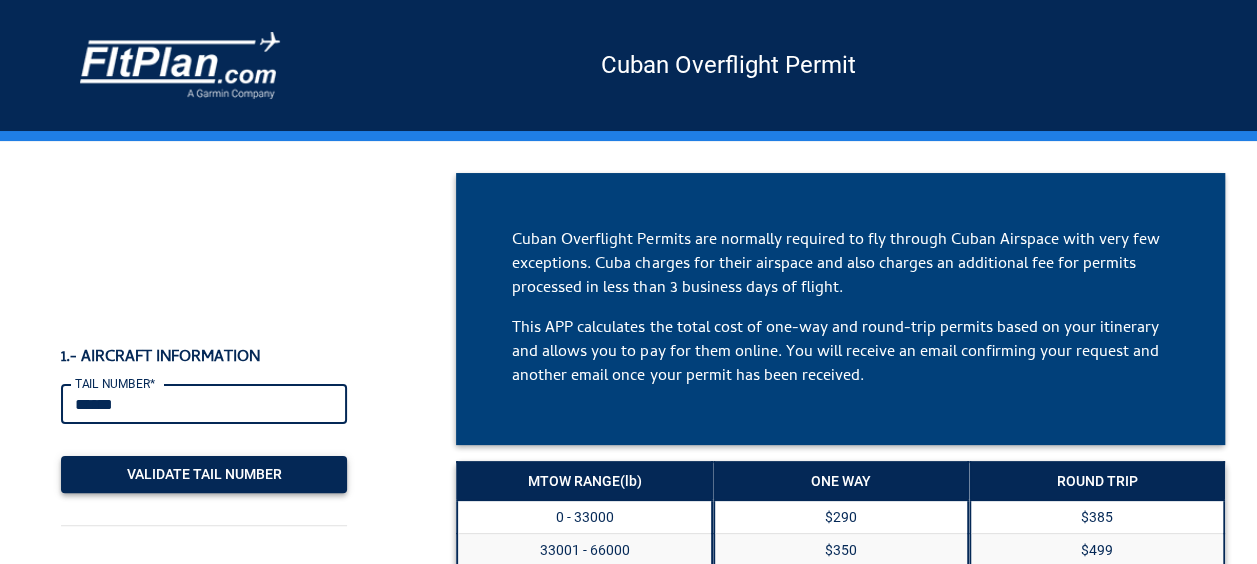 type on "******" 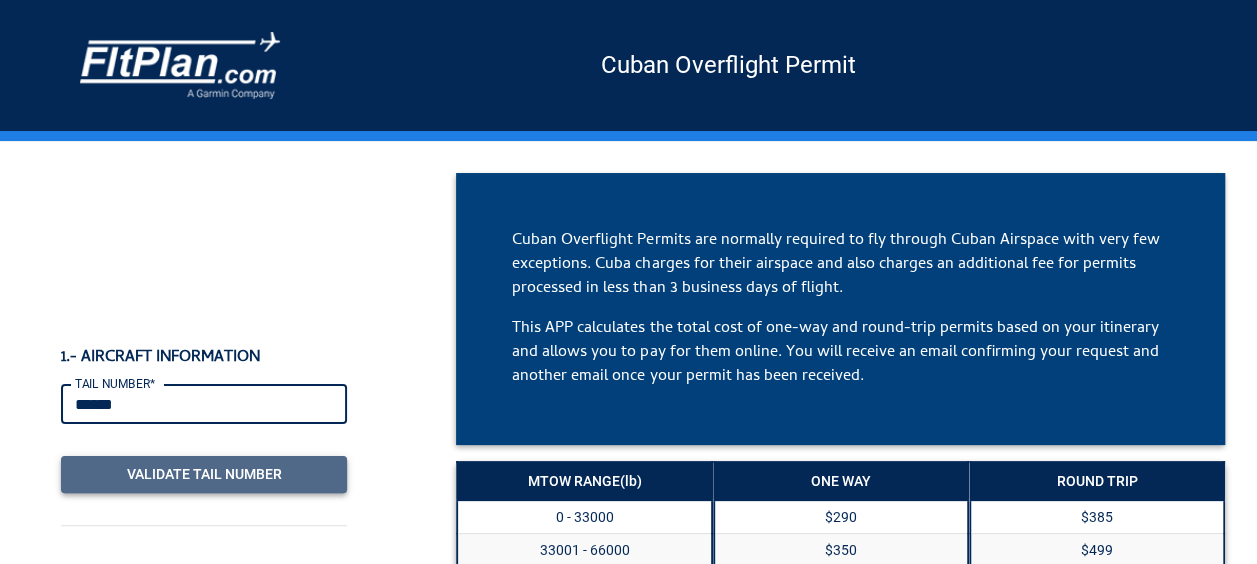 click on "Validate Tail Number" at bounding box center [204, 474] 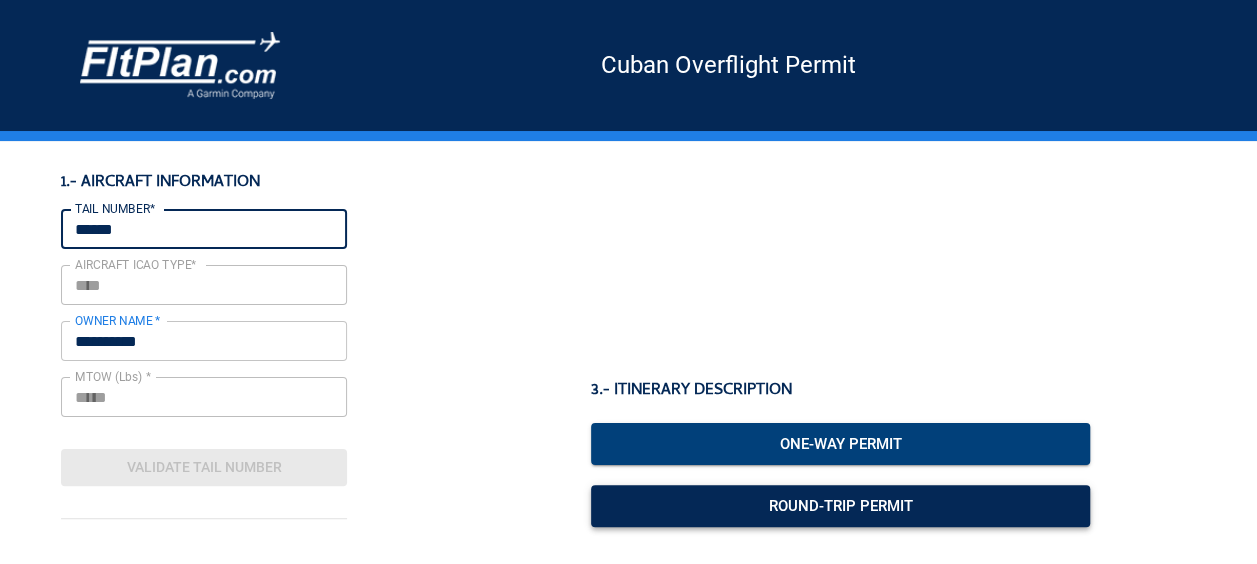 scroll, scrollTop: 100, scrollLeft: 0, axis: vertical 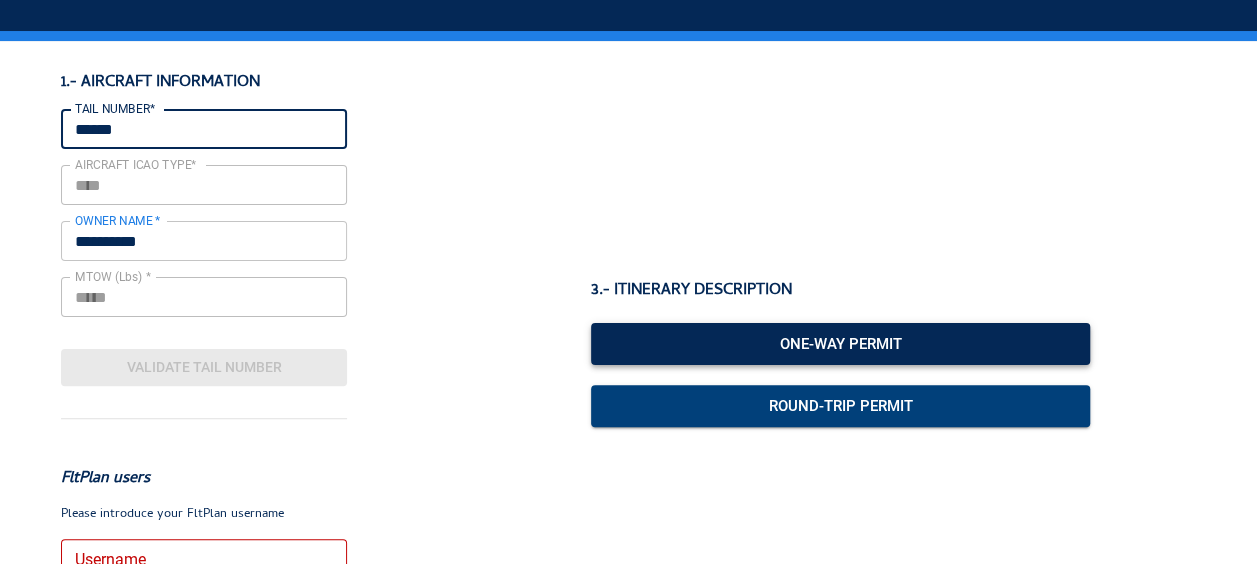 click on "One-Way Permit" at bounding box center (841, 344) 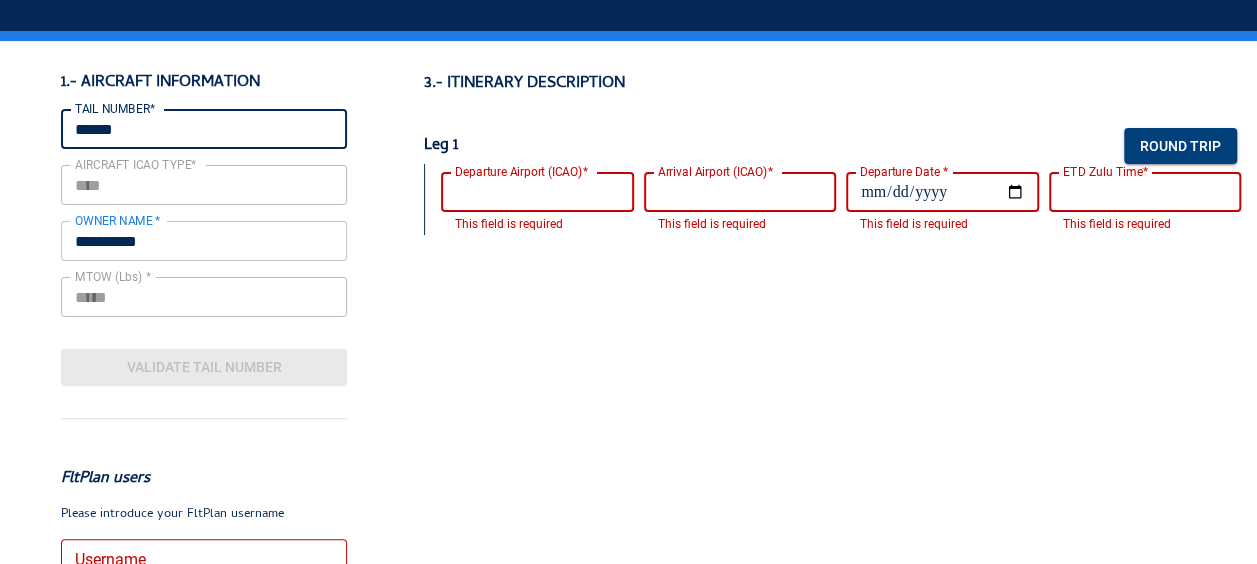 click on "Departure Airport (ICAO)*" at bounding box center [537, 192] 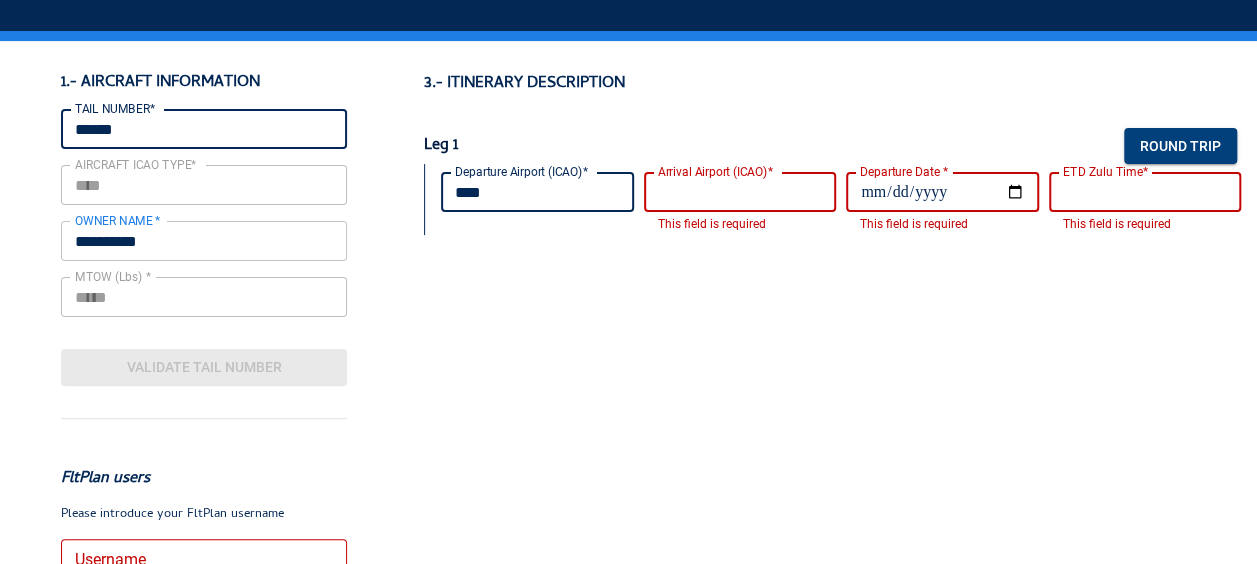 type on "****" 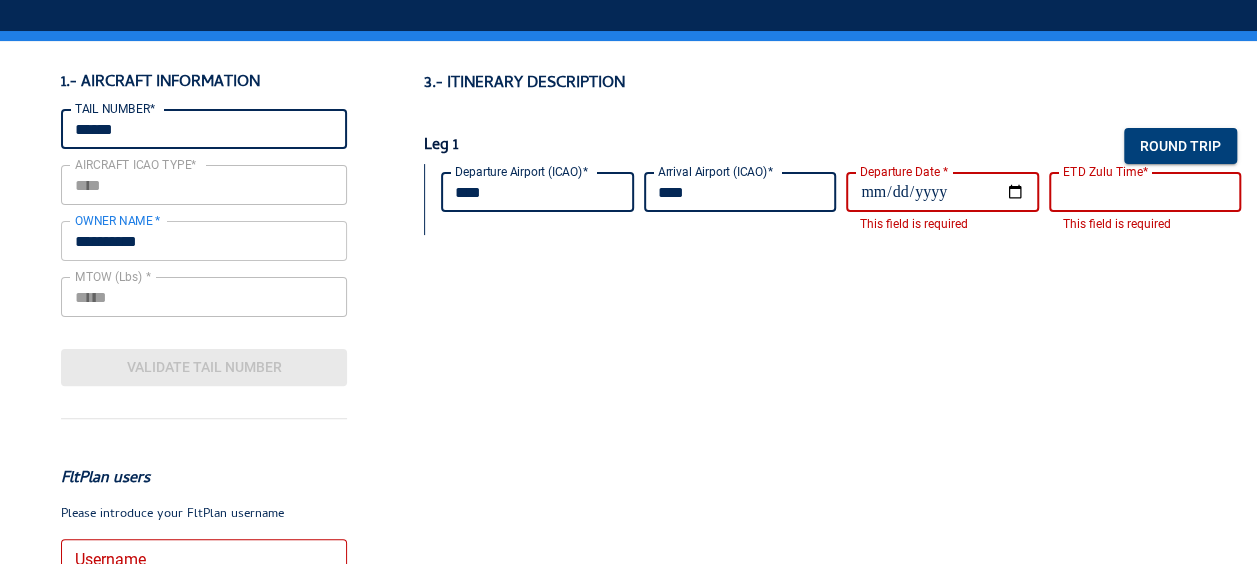 type on "****" 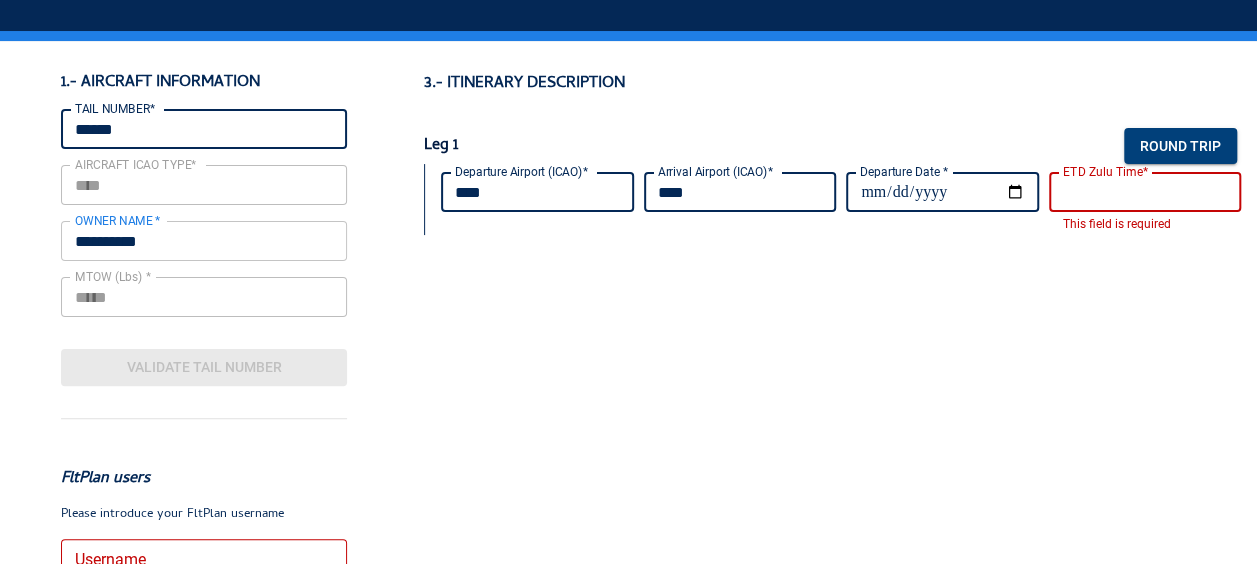 click on "**********" at bounding box center (628, 182) 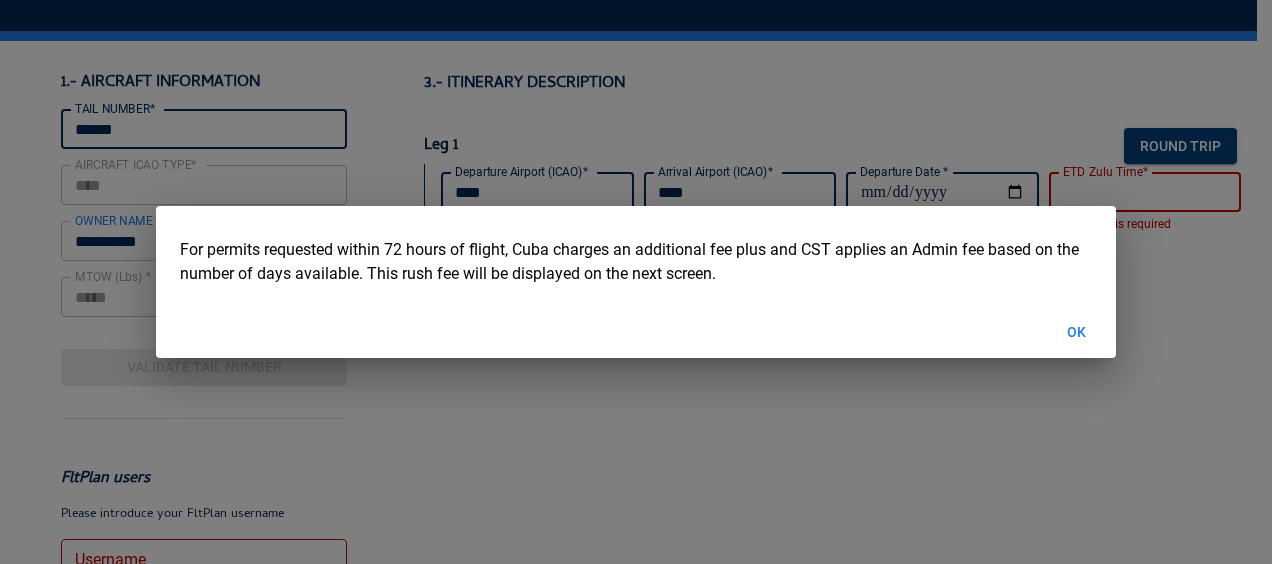 click on "OK" at bounding box center (1076, 332) 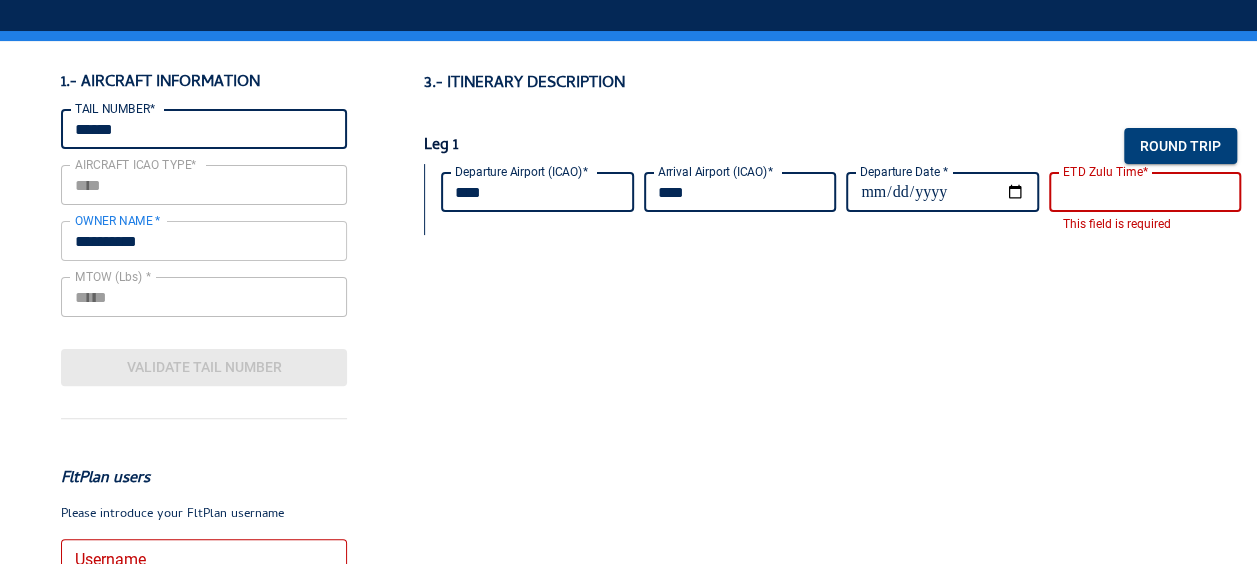 click on "ETD Zulu Time*" at bounding box center (1145, 192) 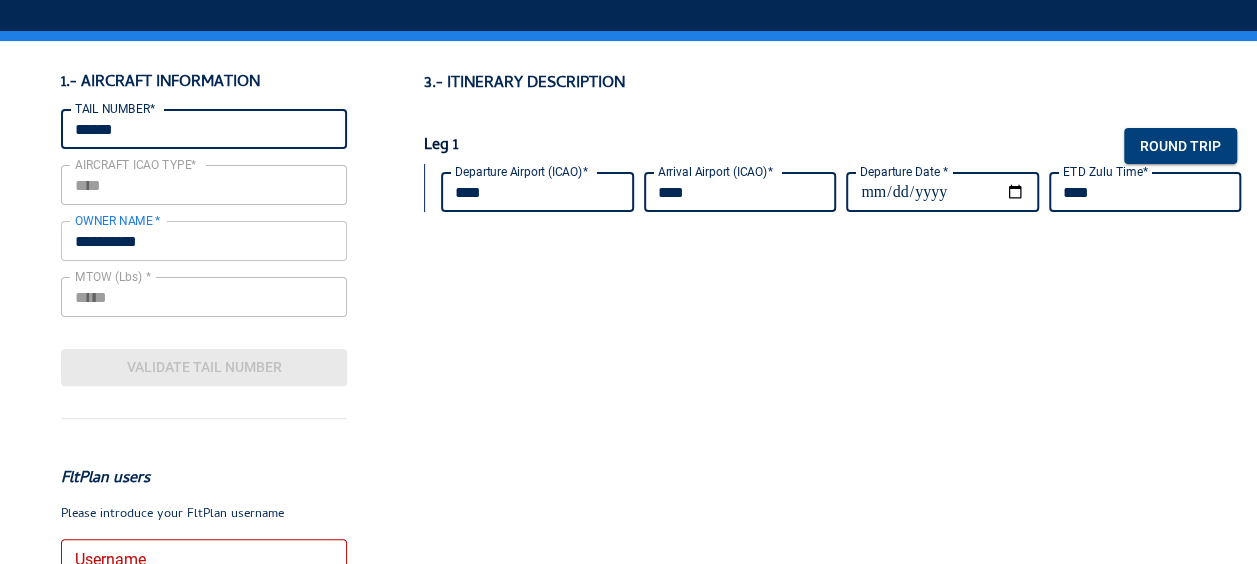 type on "****" 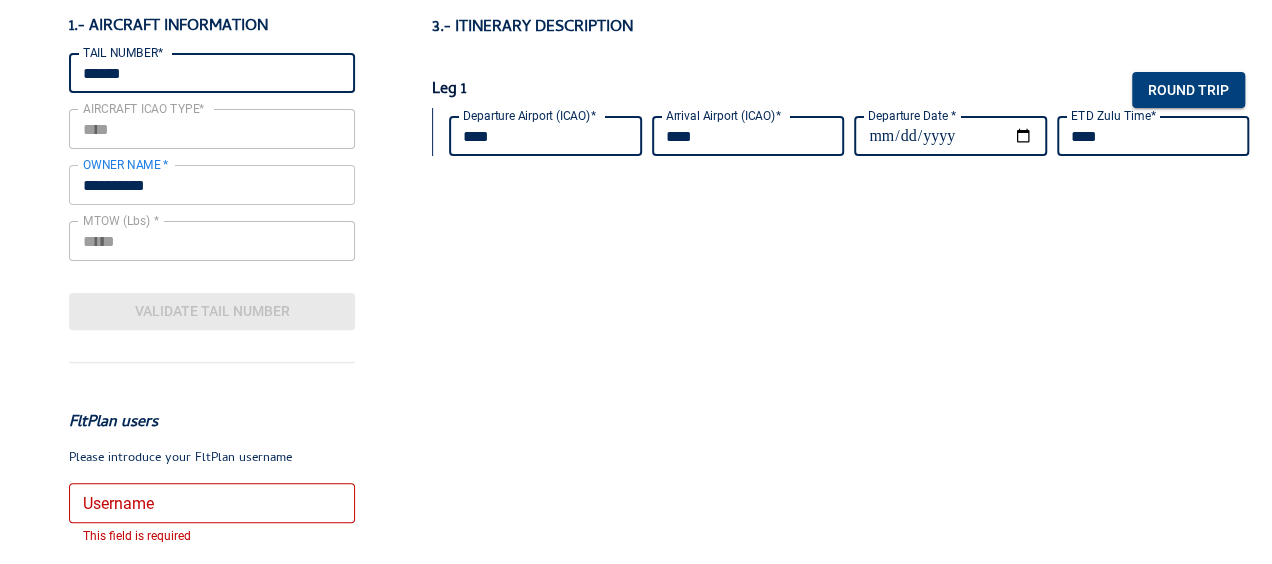 scroll, scrollTop: 200, scrollLeft: 0, axis: vertical 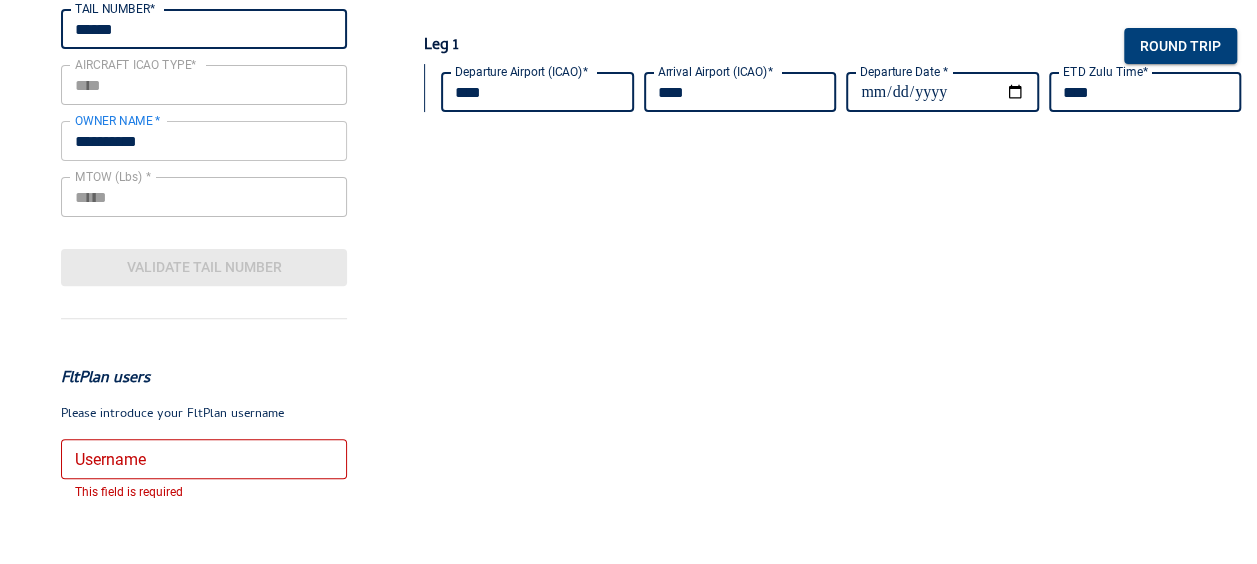 click on "Username" at bounding box center [204, 459] 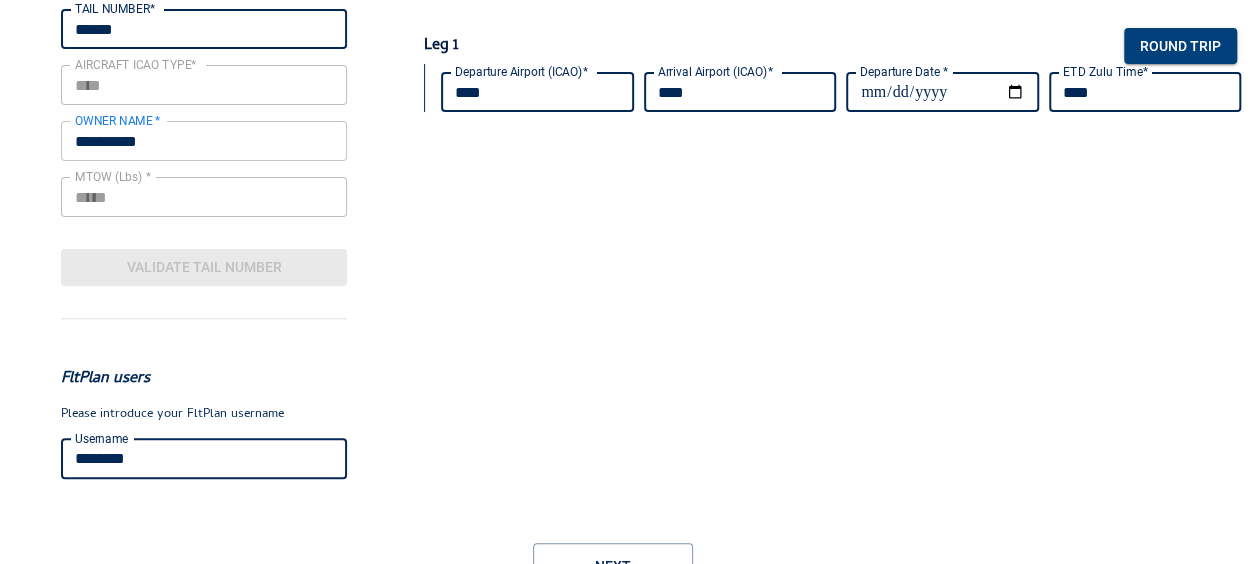 type on "********" 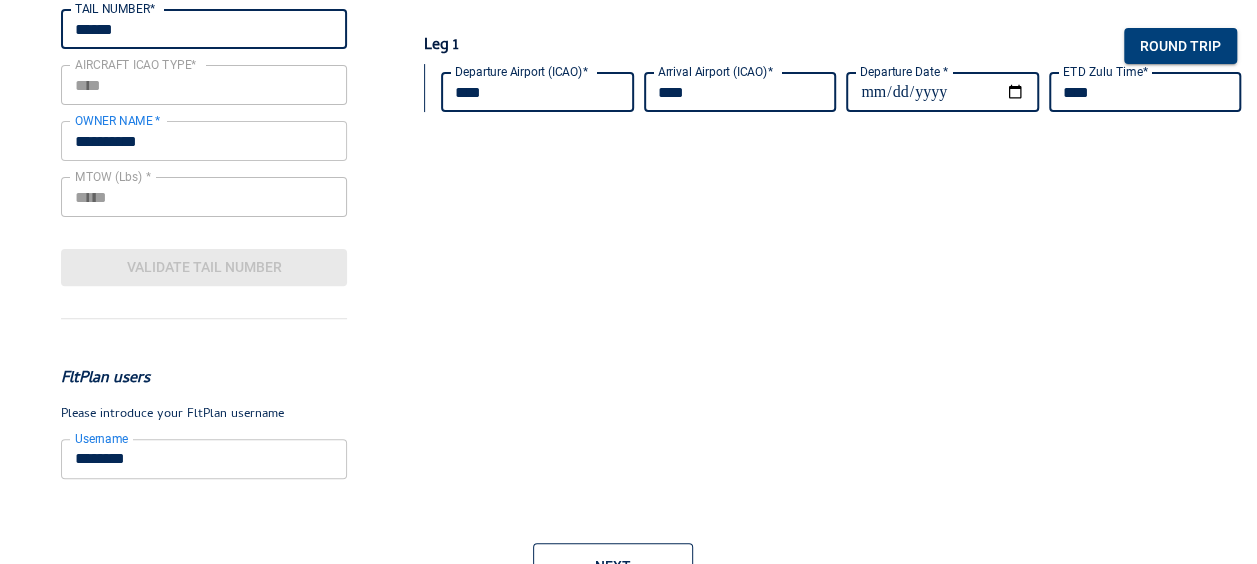 click on "Next" at bounding box center [613, 567] 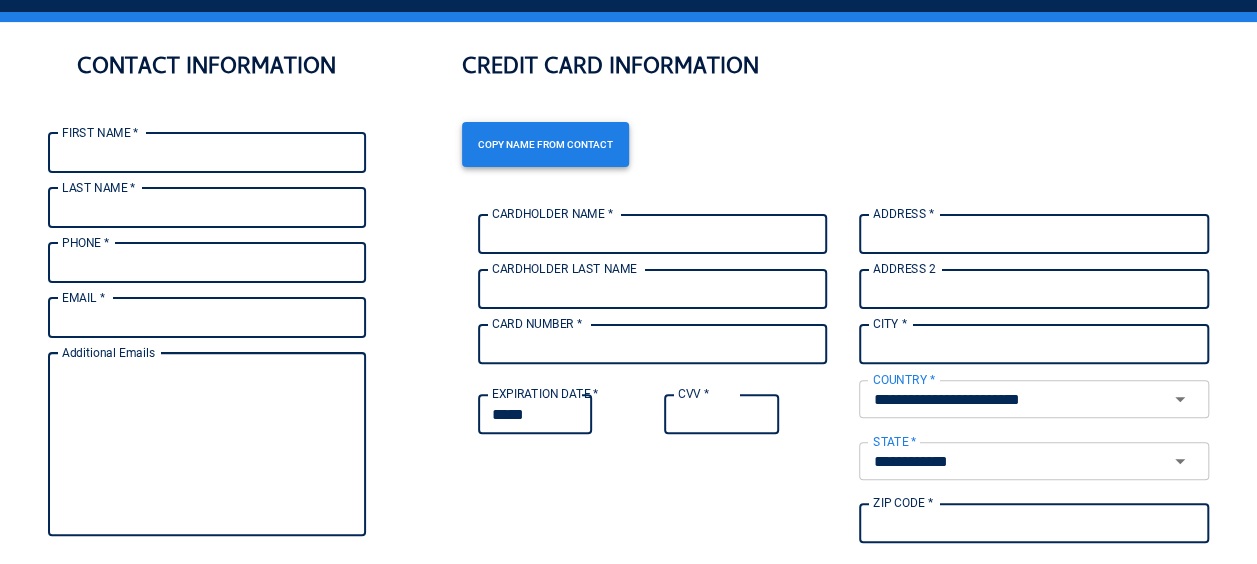 scroll, scrollTop: 74, scrollLeft: 0, axis: vertical 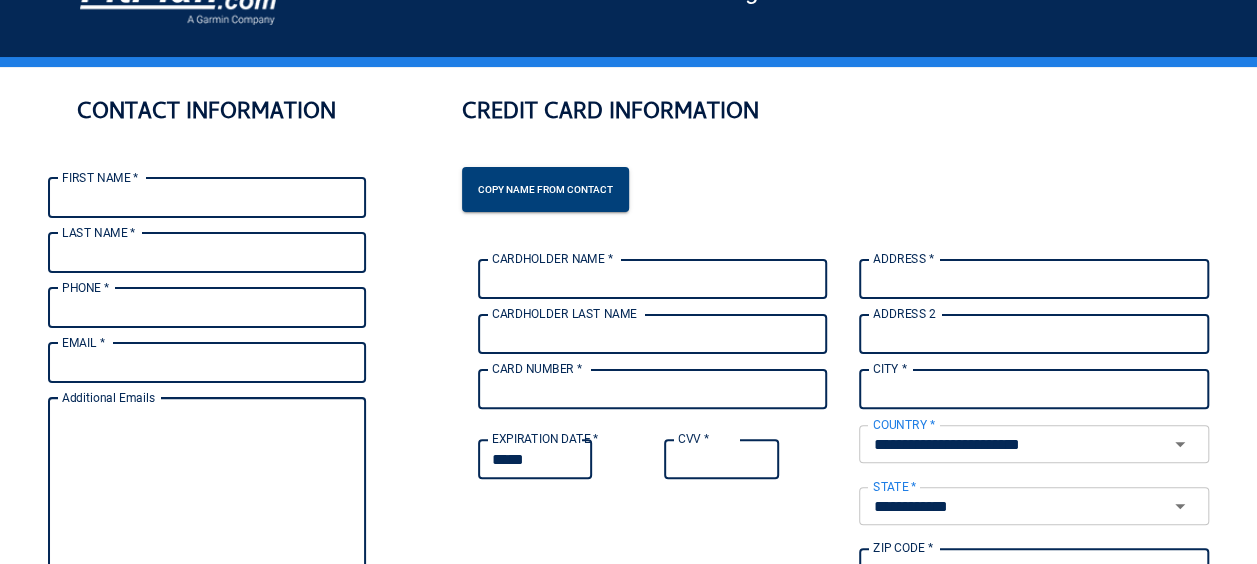 click on "FIRST NAME *" at bounding box center [207, 198] 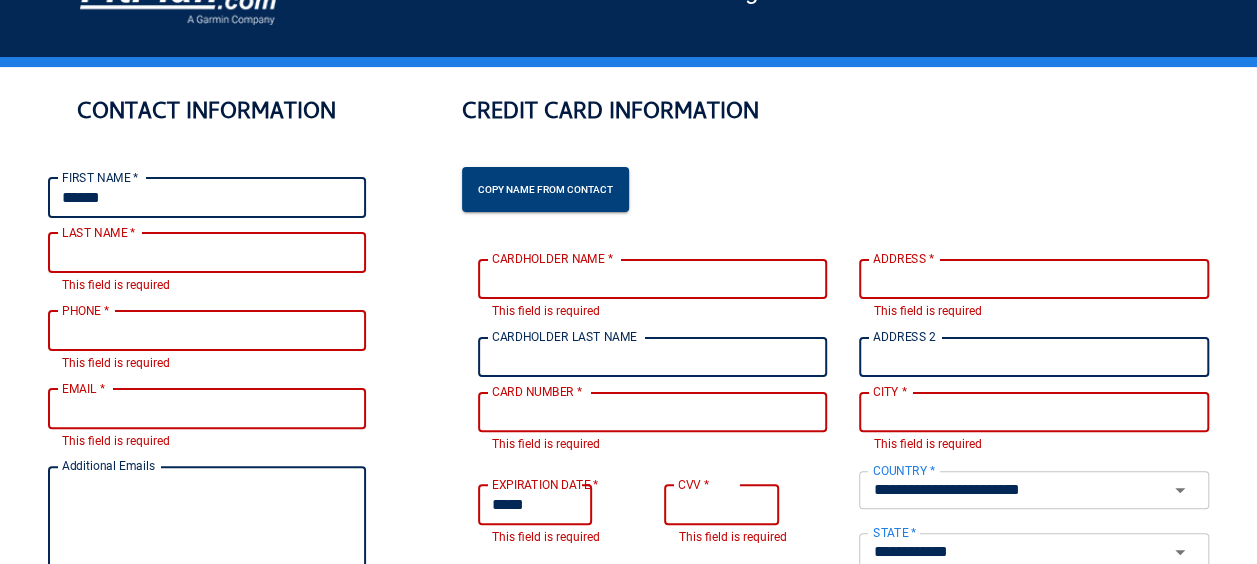 drag, startPoint x: 130, startPoint y: 188, endPoint x: 26, endPoint y: 182, distance: 104.172935 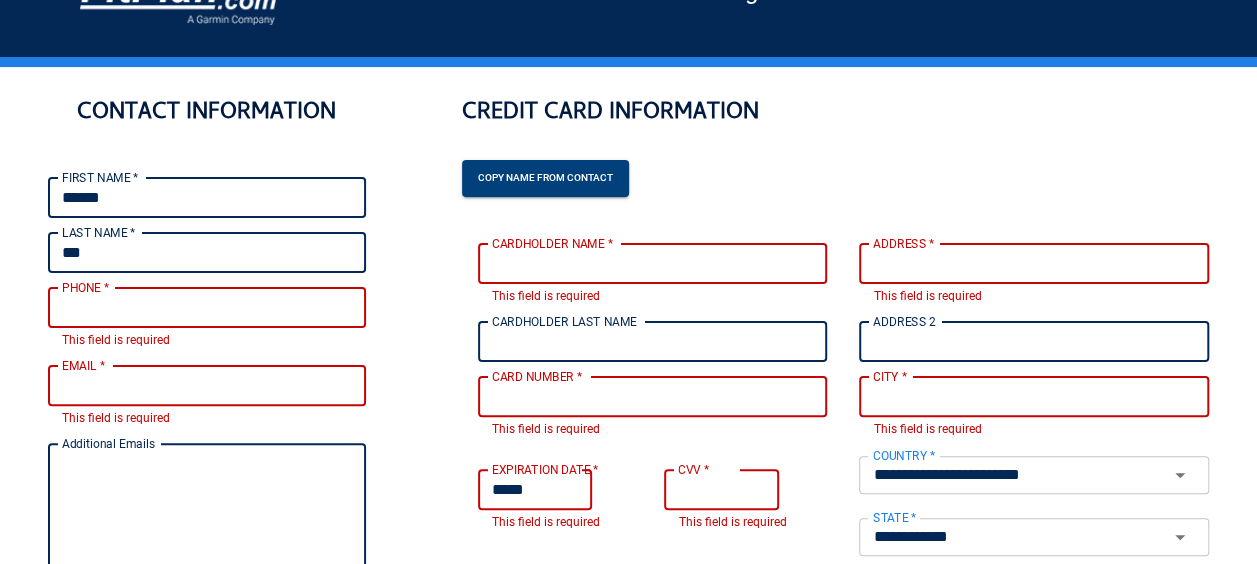 type on "***" 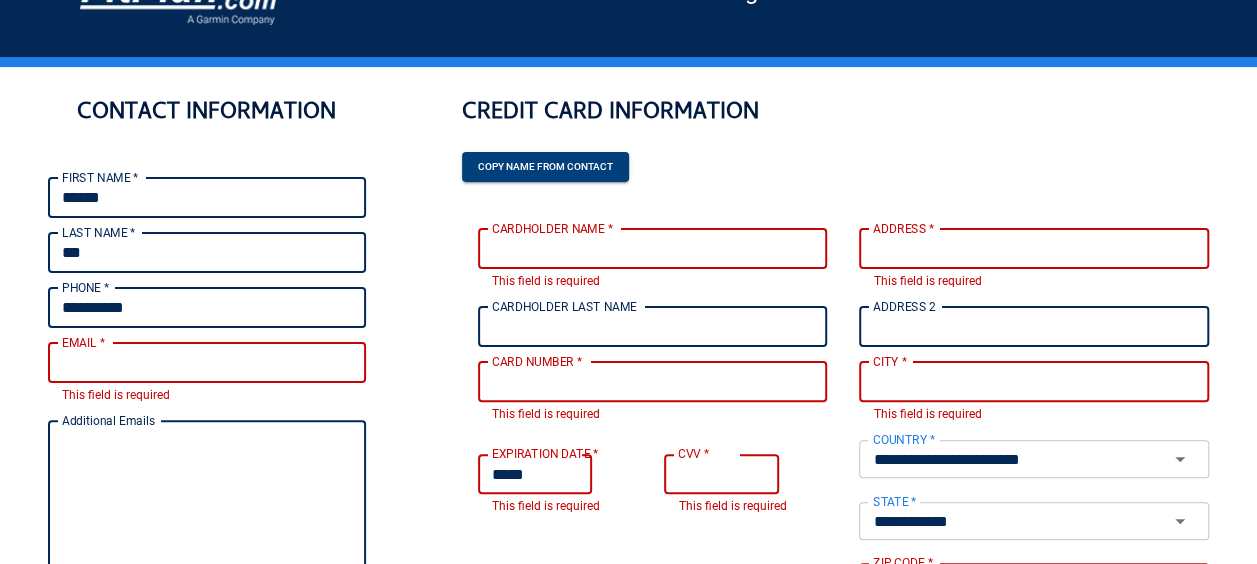 type on "**********" 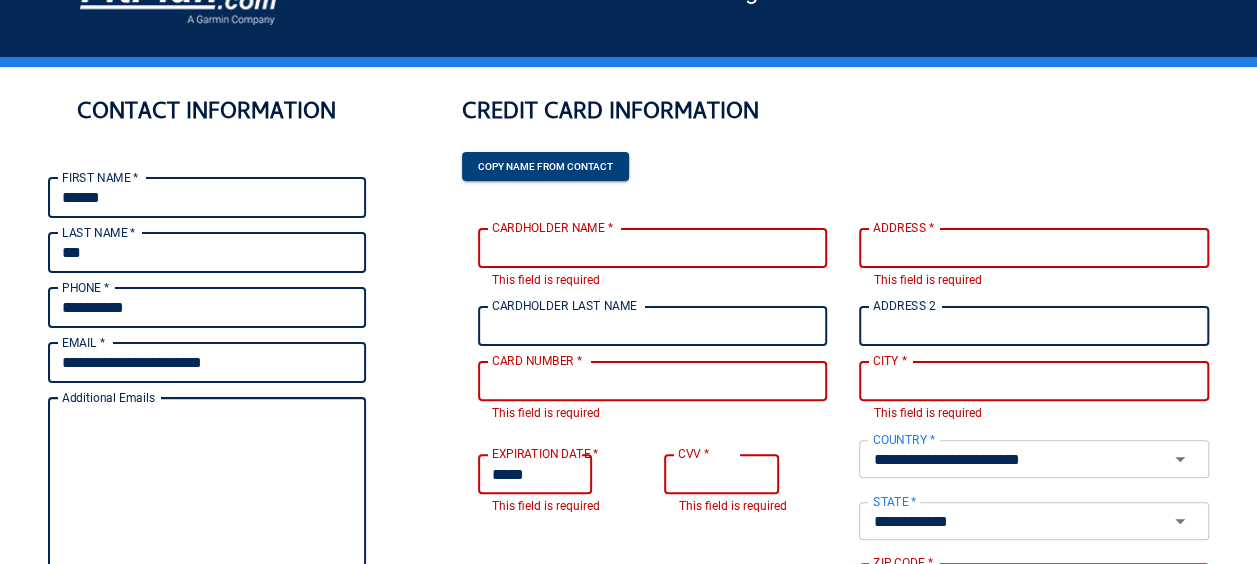 type on "**********" 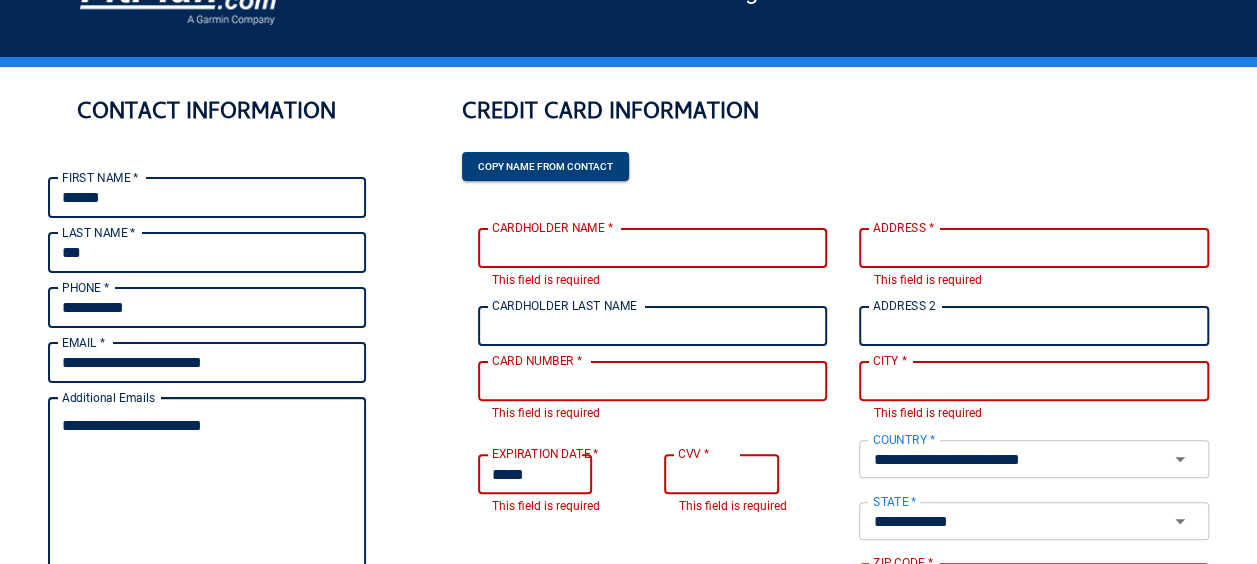 type on "**********" 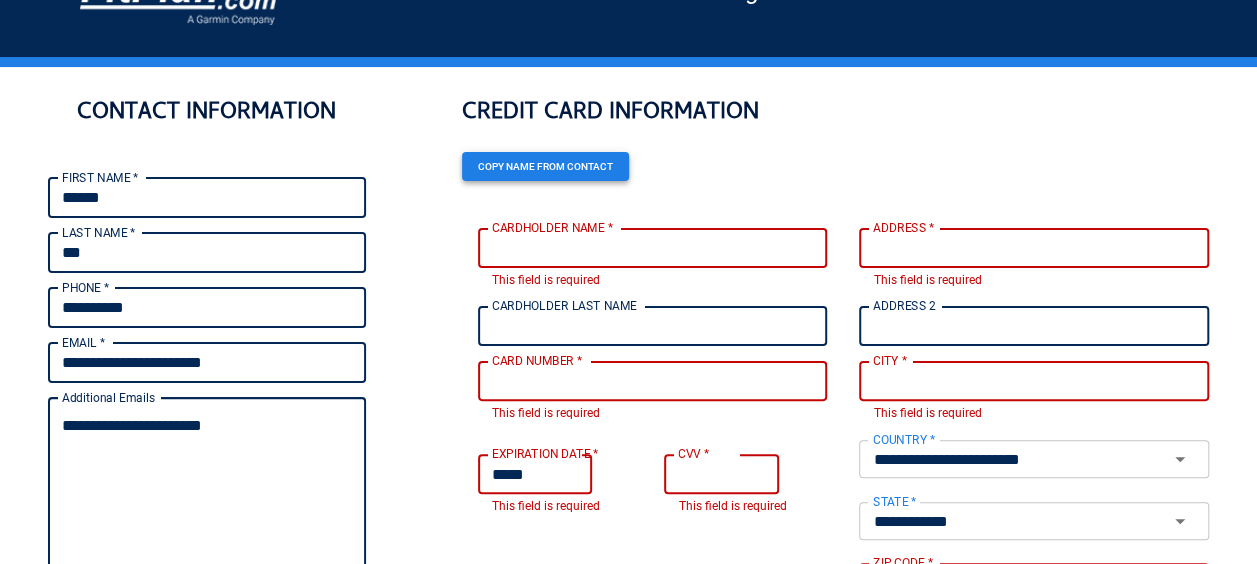 click on "Copy name from contact" at bounding box center [545, 167] 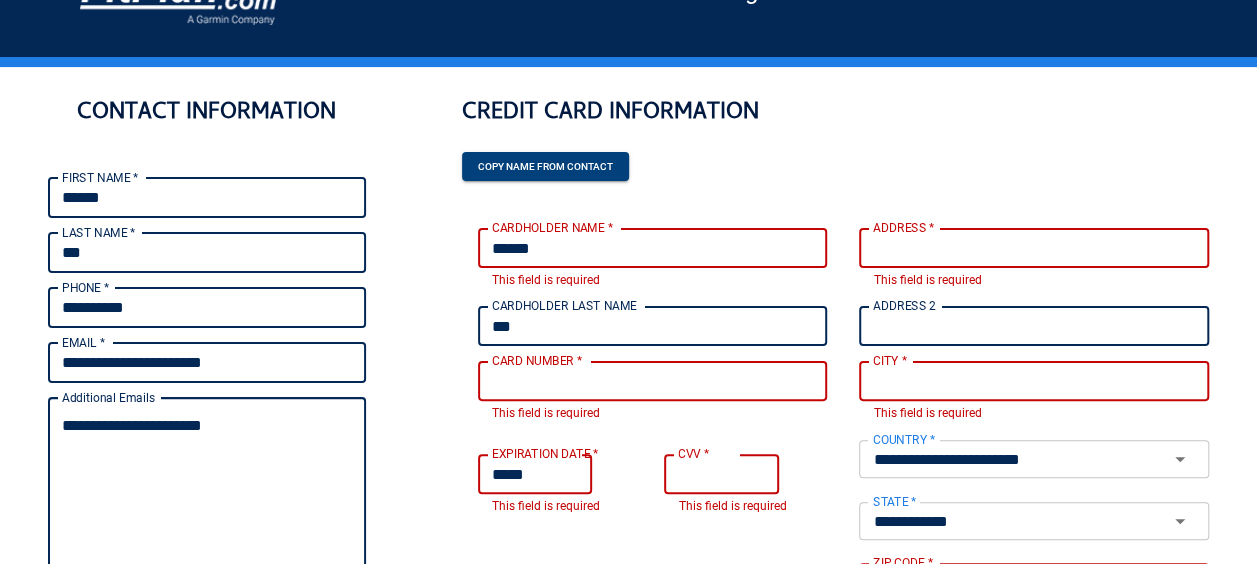 click on "ADDRESS *" at bounding box center (1034, 248) 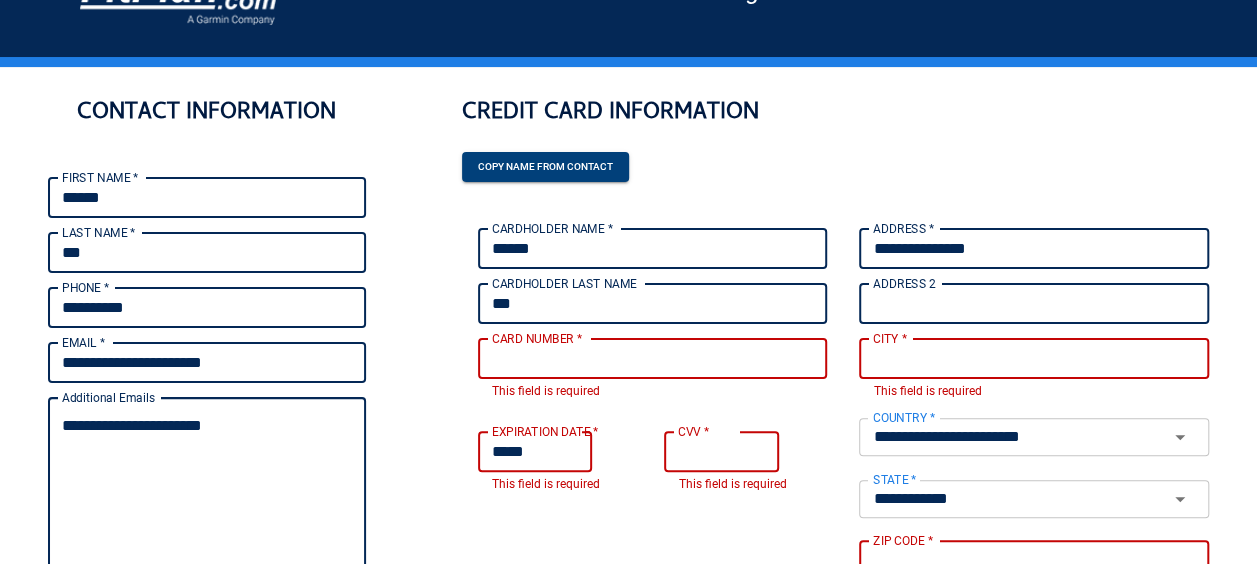 type on "**********" 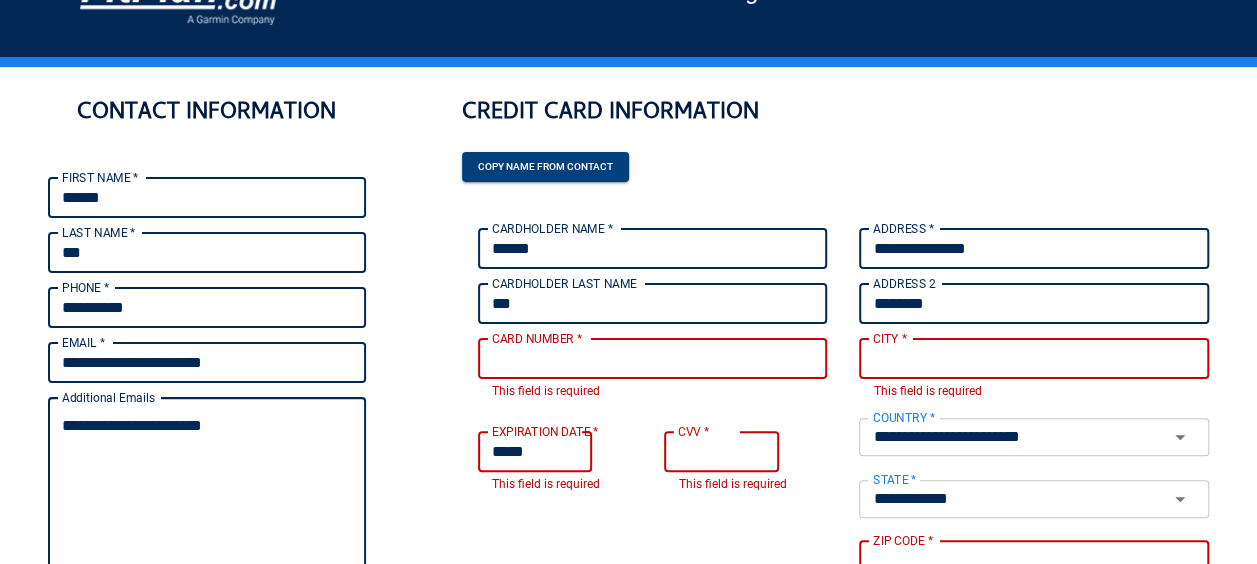 type on "********" 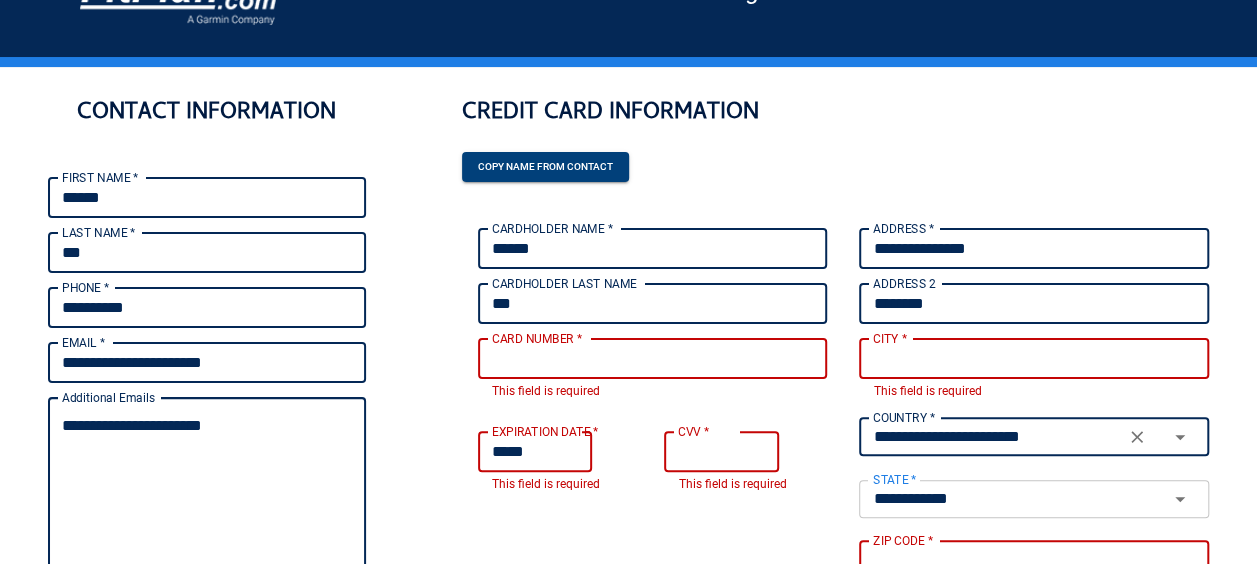 click on "CARD NUMBER *" at bounding box center [653, 359] 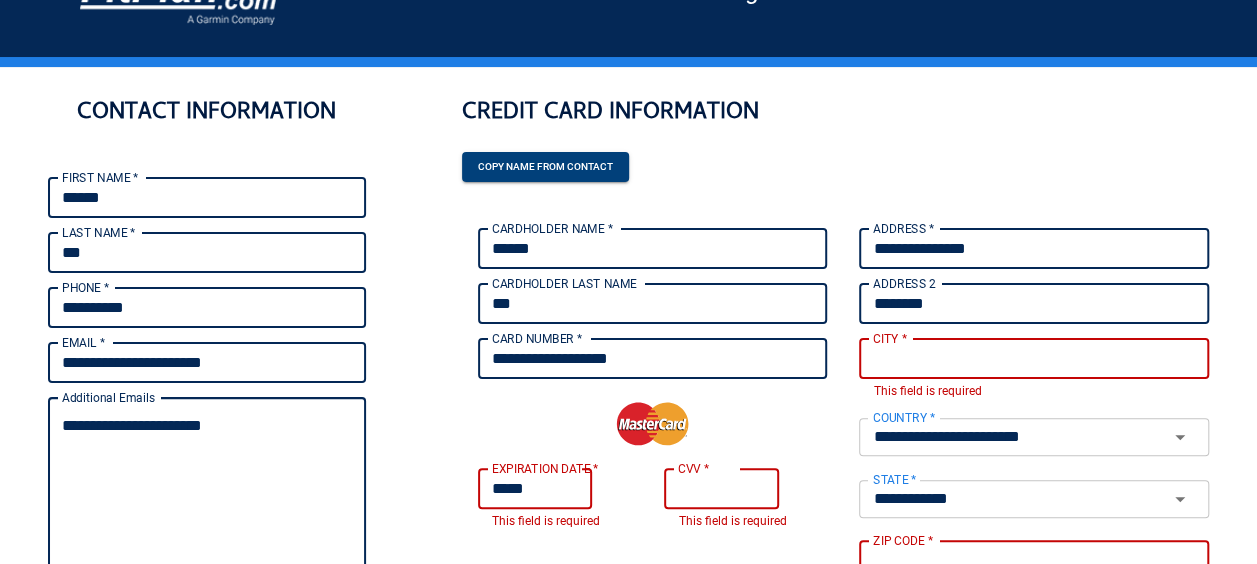 type on "**********" 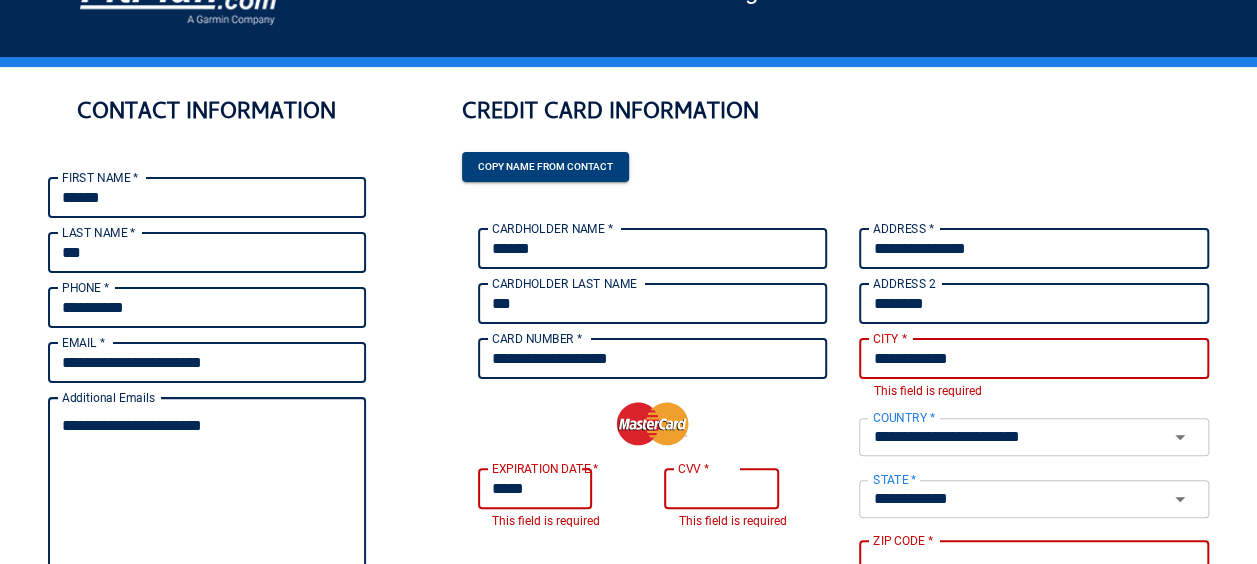 type on "*****" 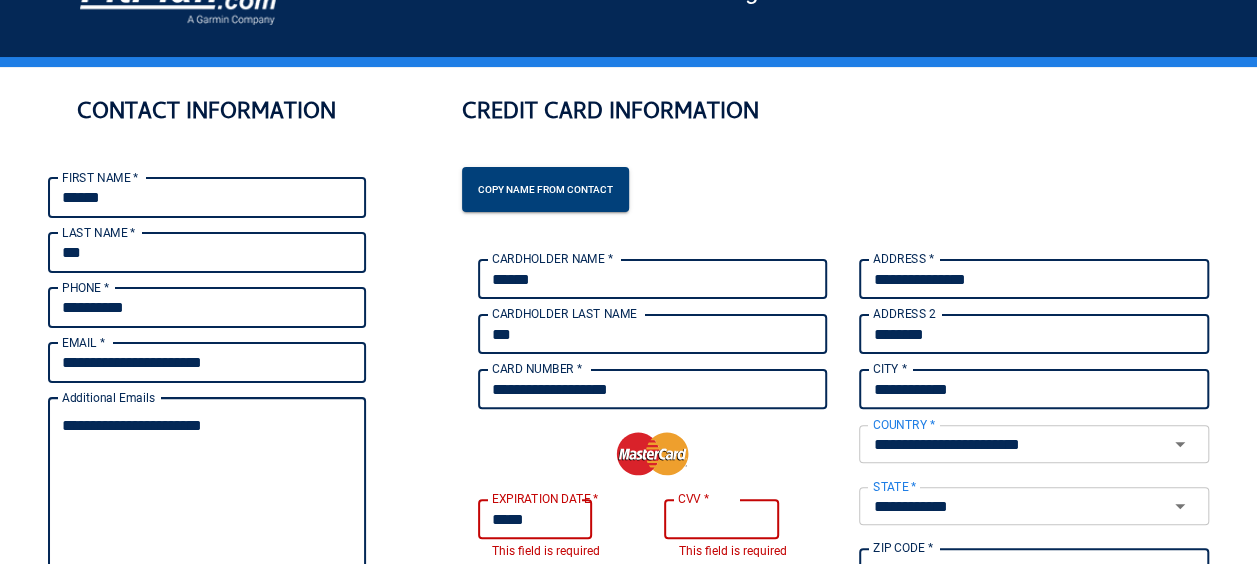 click at bounding box center [653, 454] 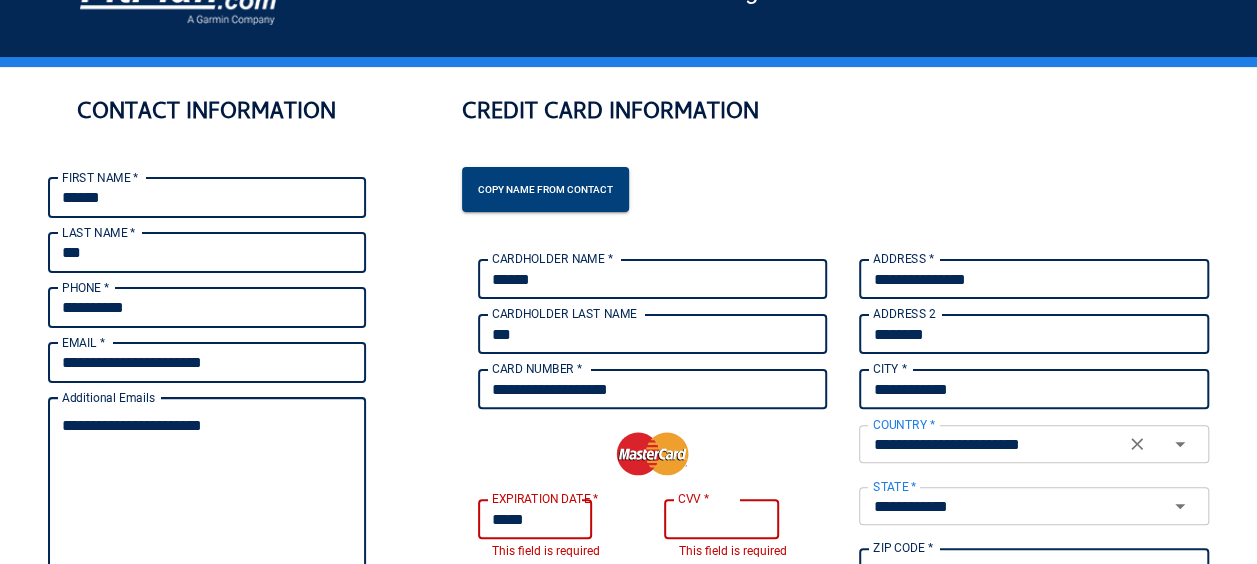 scroll, scrollTop: 174, scrollLeft: 0, axis: vertical 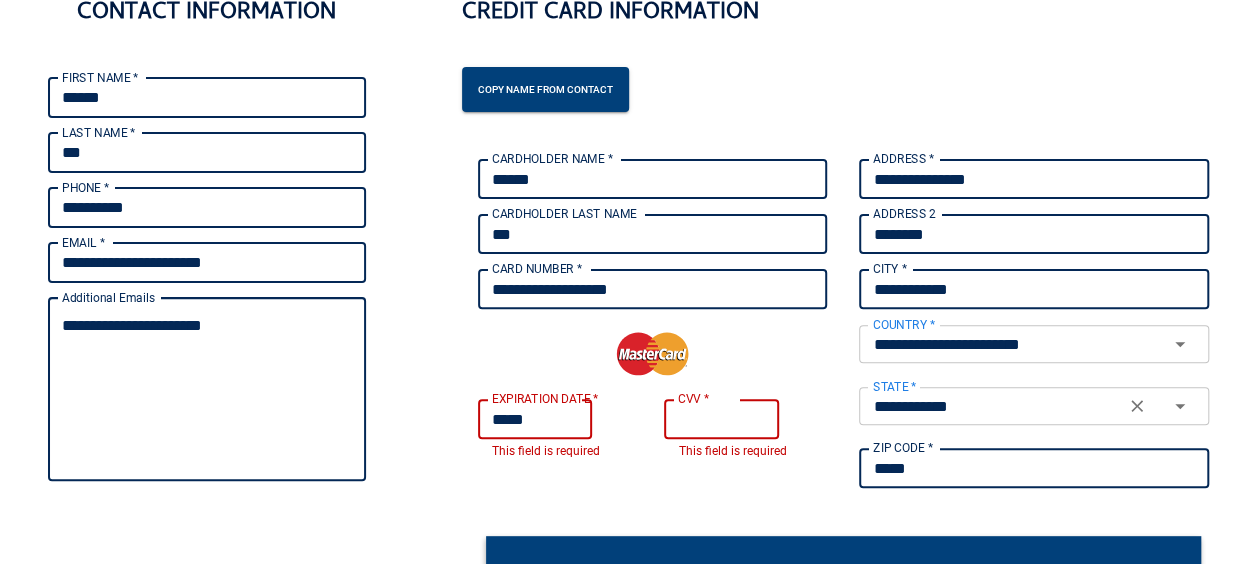 click on "**********" at bounding box center [1006, 406] 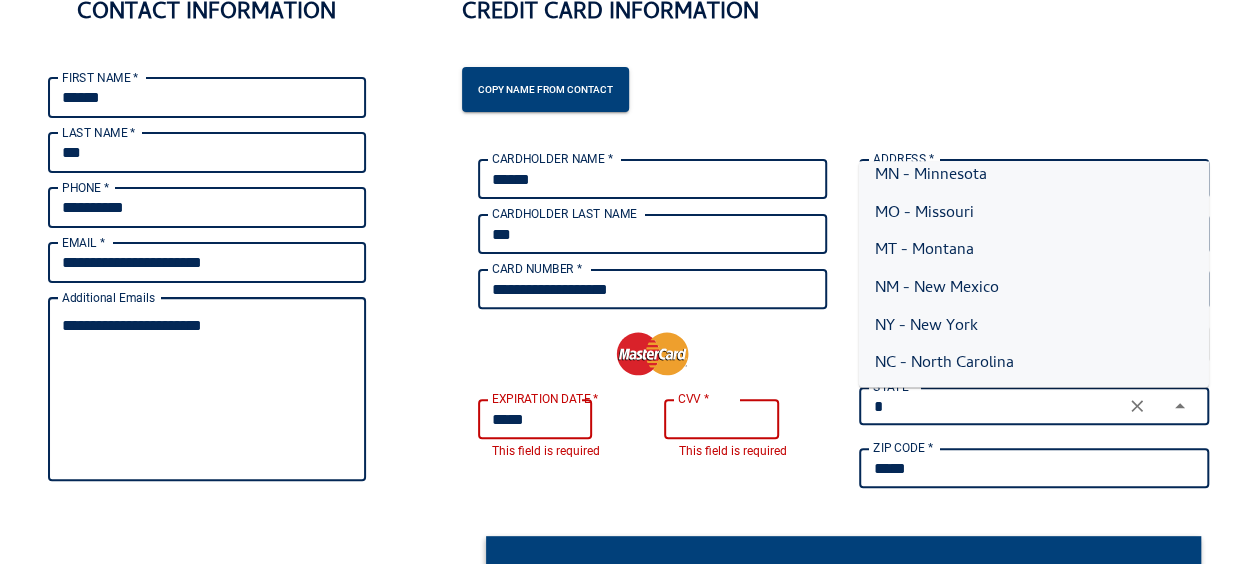 scroll, scrollTop: 700, scrollLeft: 0, axis: vertical 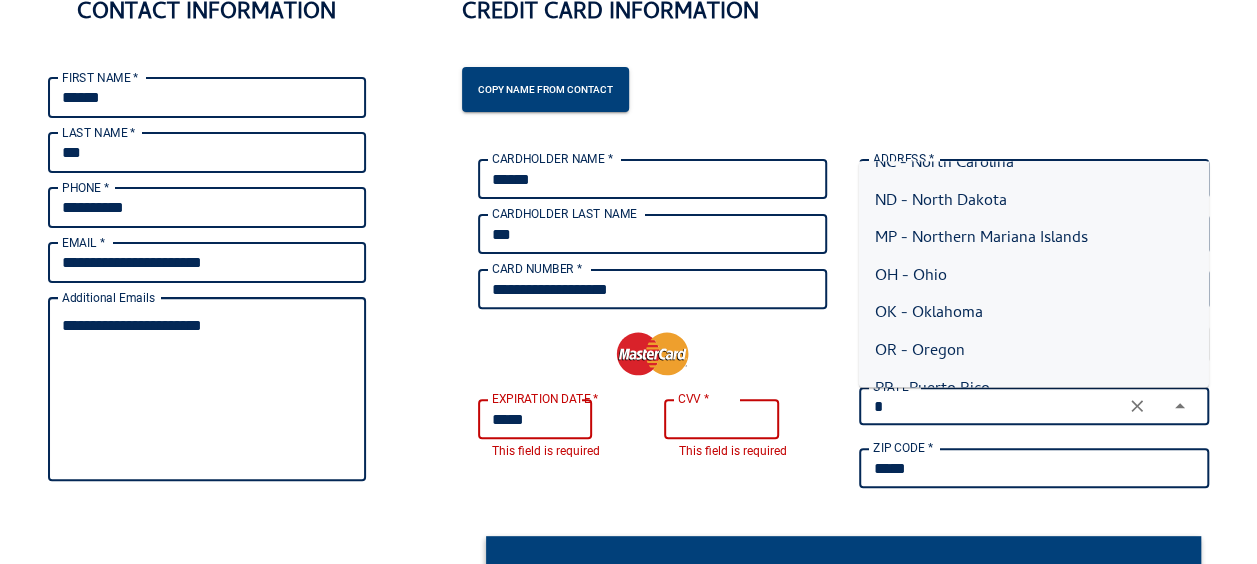 click on "OH - Ohio" at bounding box center (1034, 278) 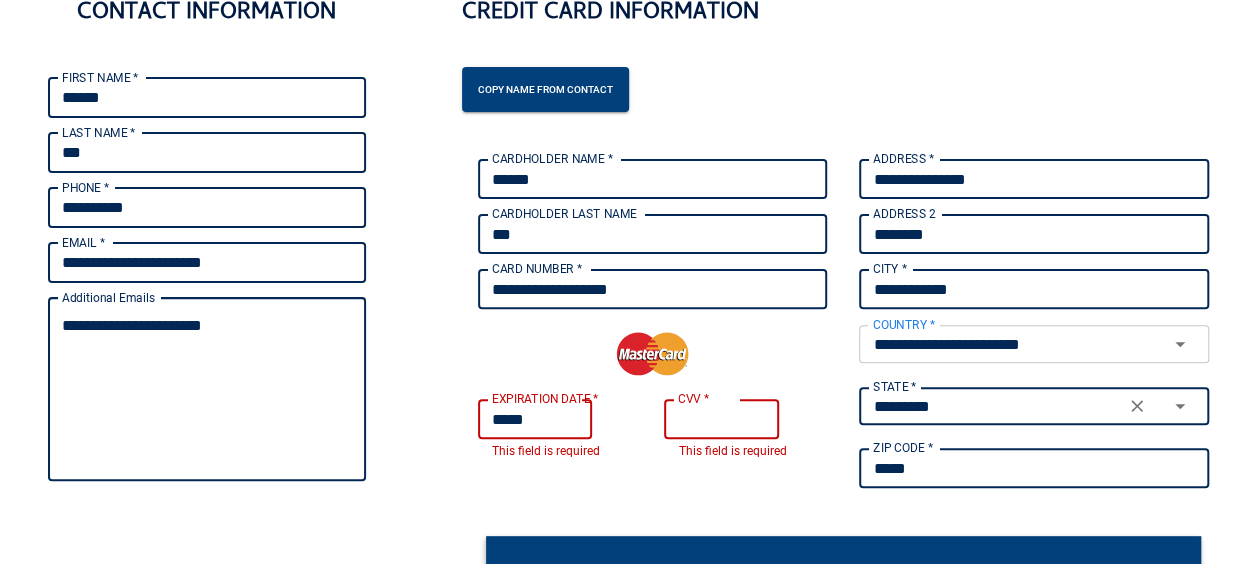 type on "*********" 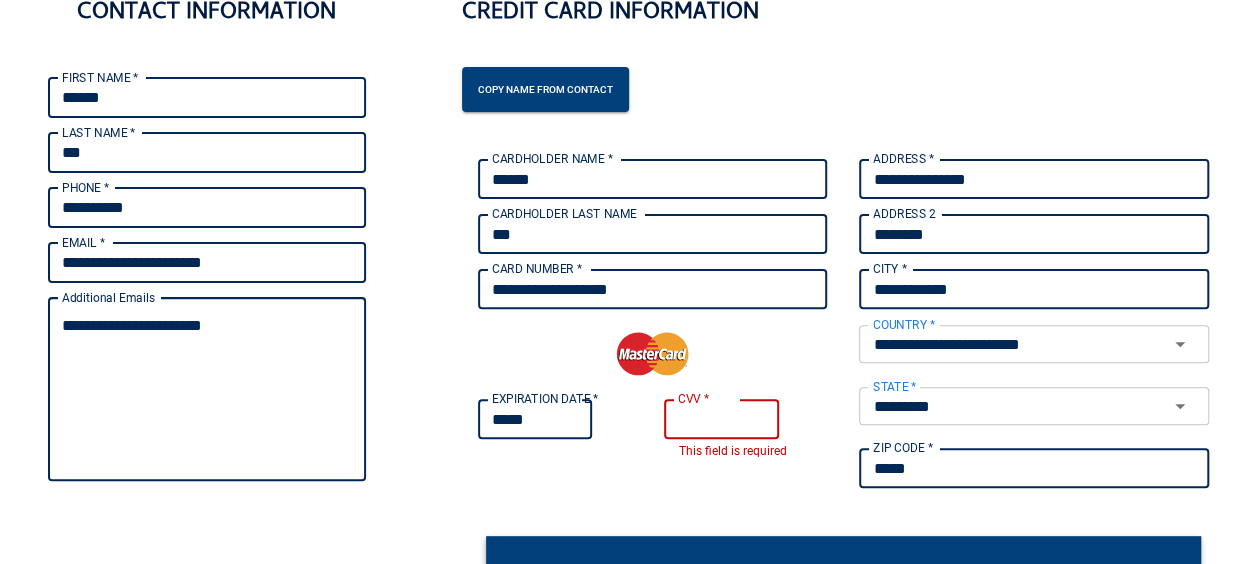 type on "*****" 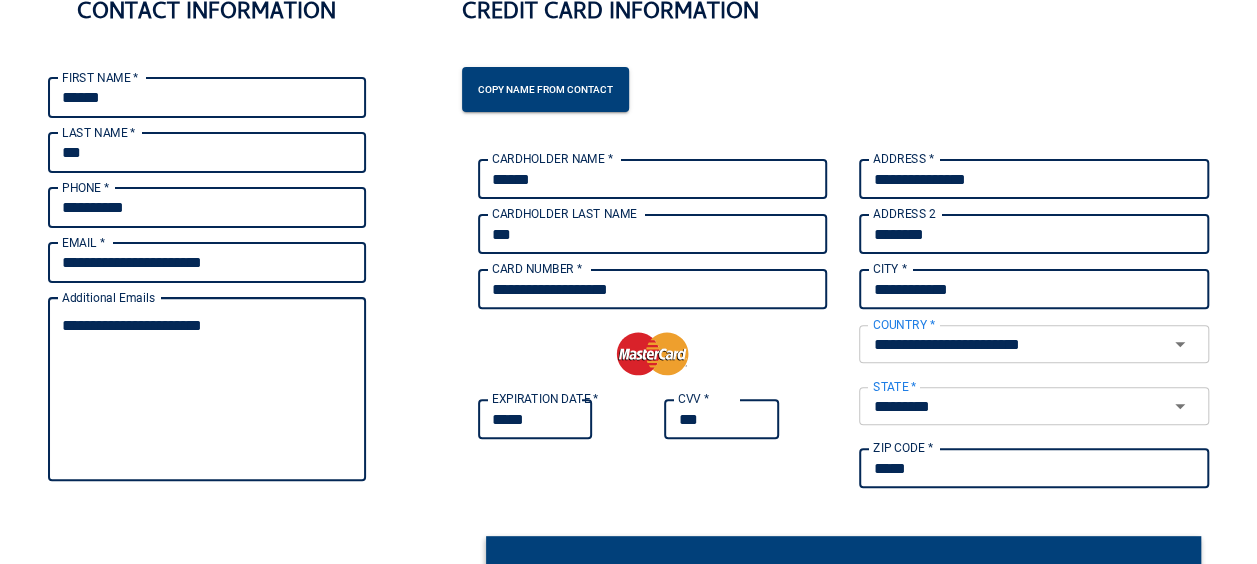 type on "***" 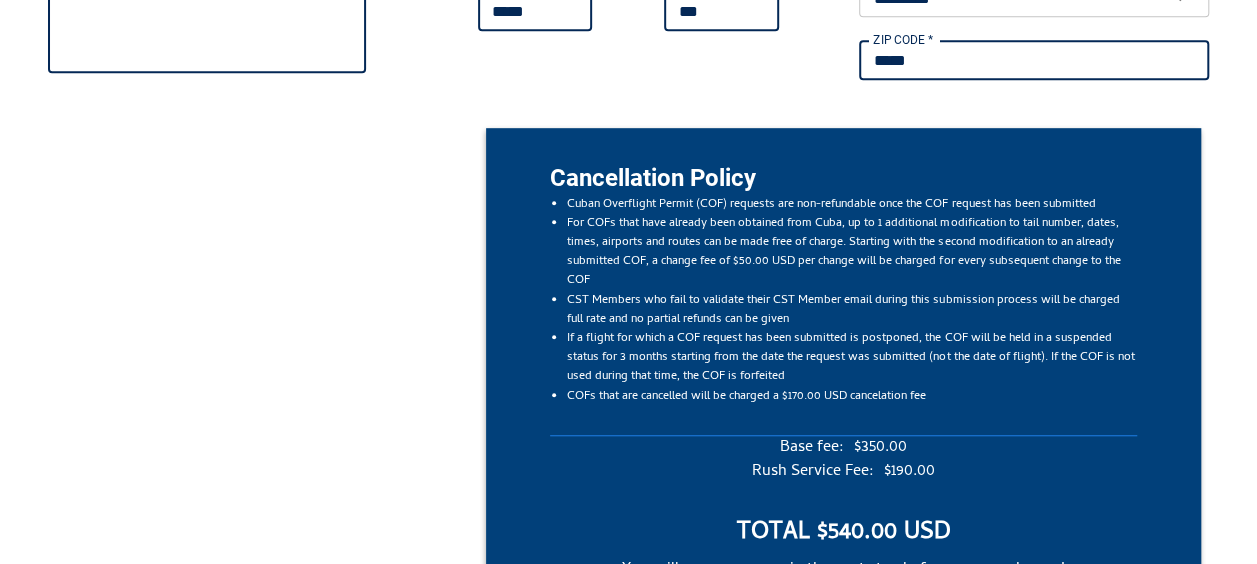 scroll, scrollTop: 774, scrollLeft: 0, axis: vertical 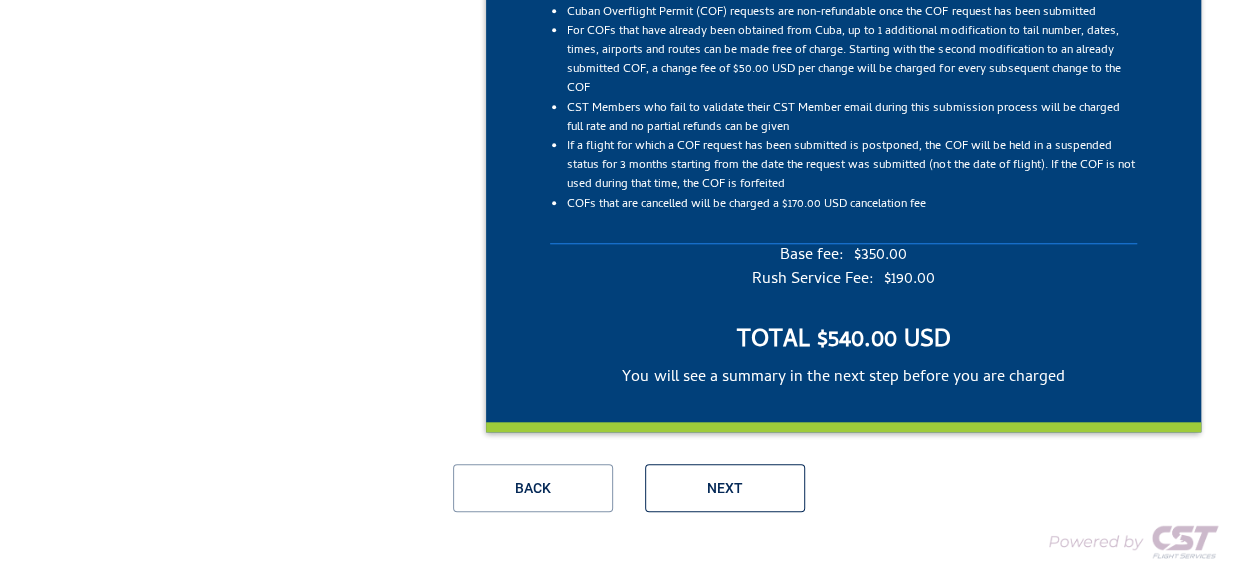 click on "Next" at bounding box center [725, 488] 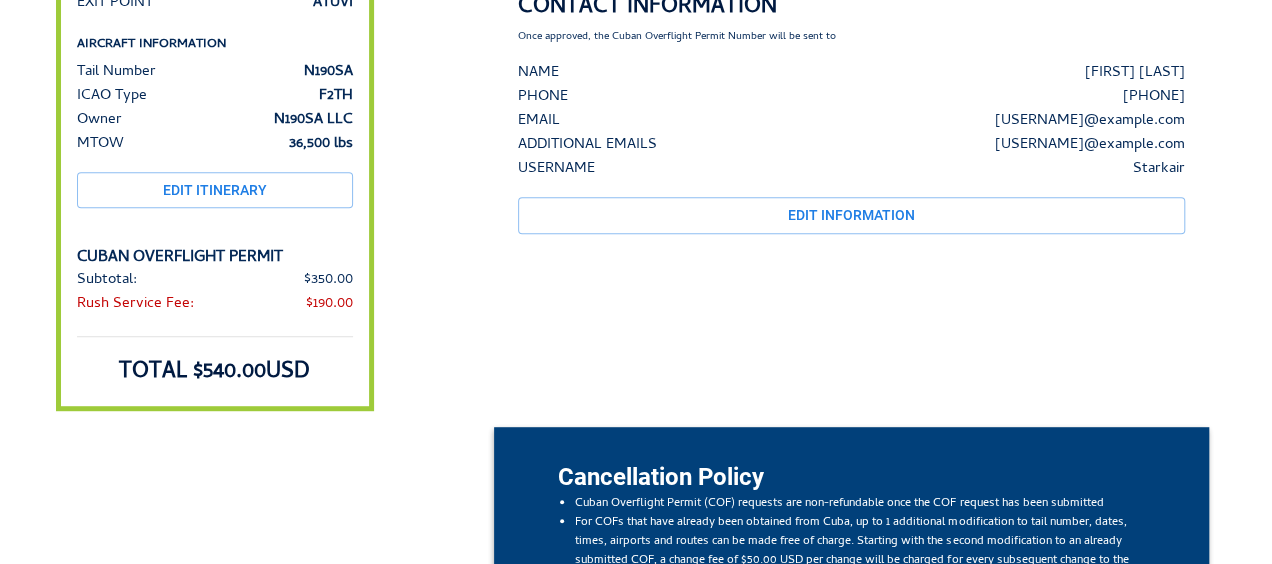 scroll, scrollTop: 900, scrollLeft: 0, axis: vertical 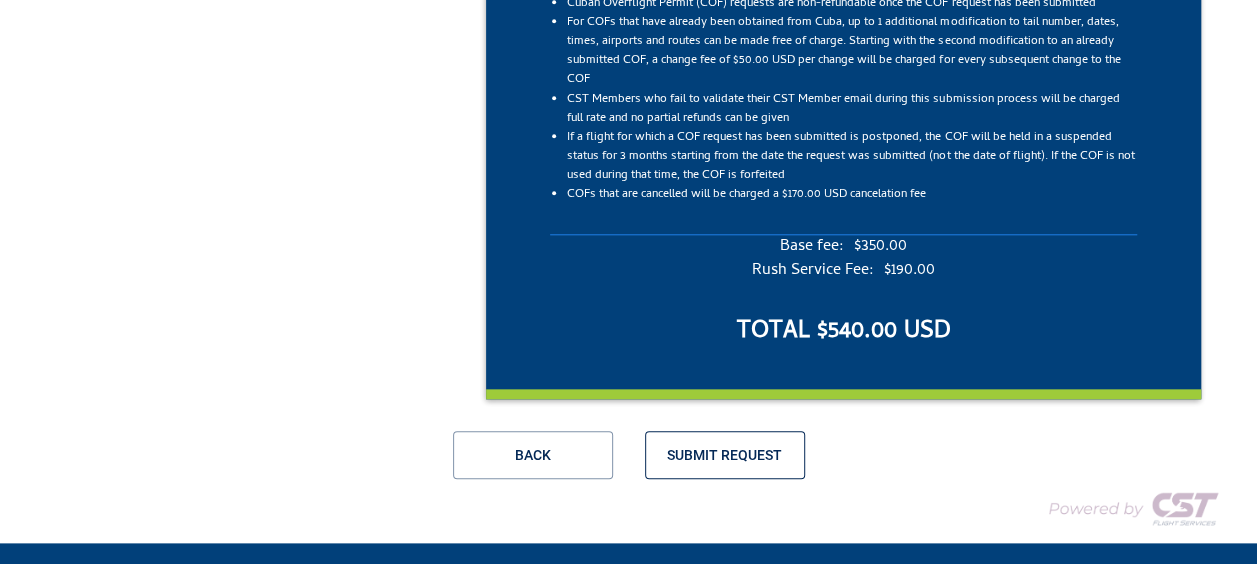 click on "Submit Request" at bounding box center (725, 455) 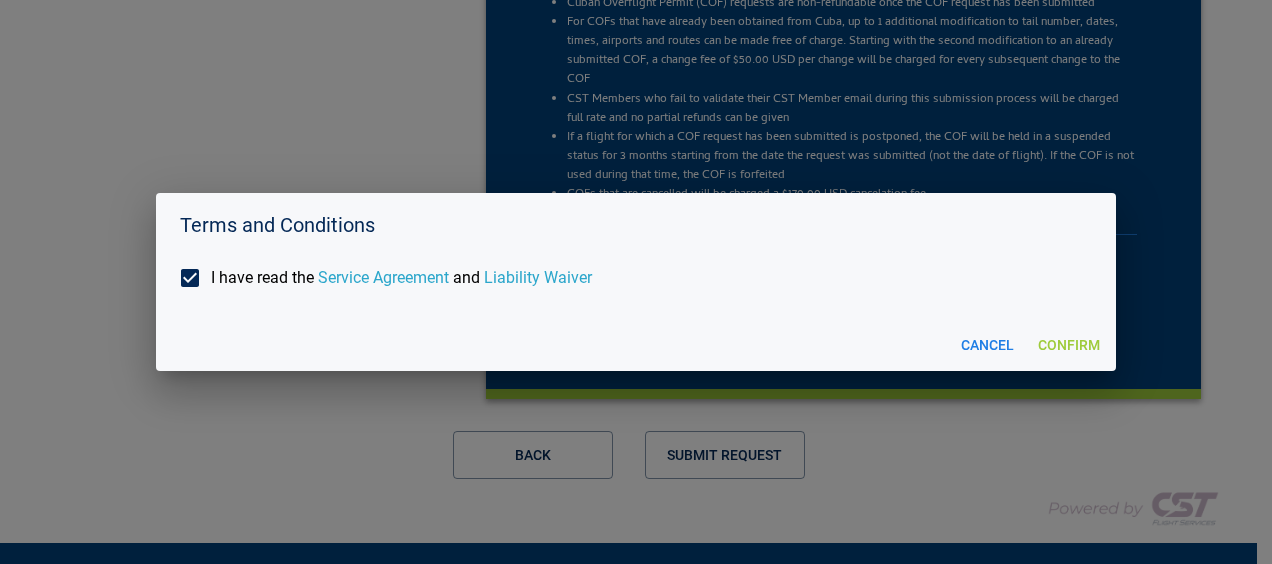click on "Confirm" at bounding box center [1069, 345] 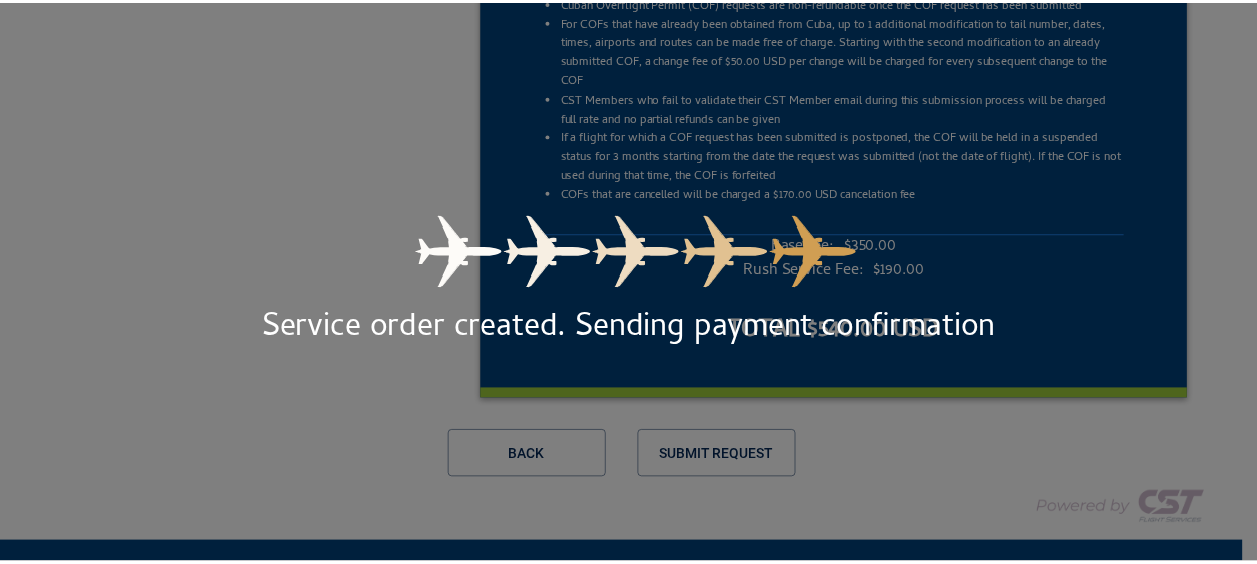 scroll, scrollTop: 664, scrollLeft: 0, axis: vertical 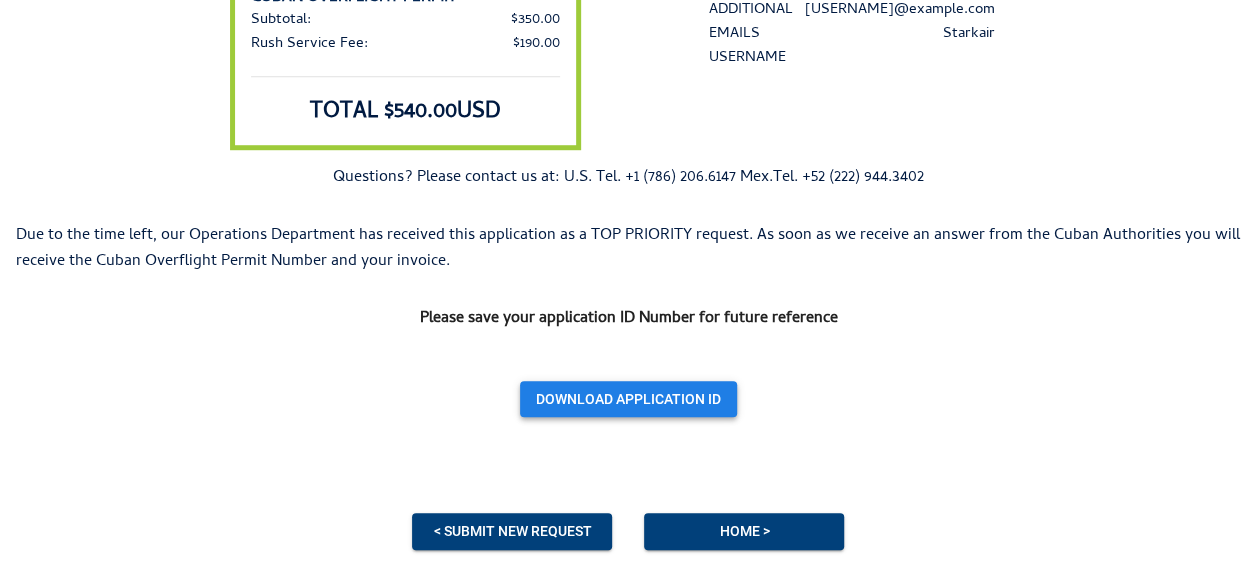 drag, startPoint x: 582, startPoint y: 390, endPoint x: 568, endPoint y: 387, distance: 14.3178215 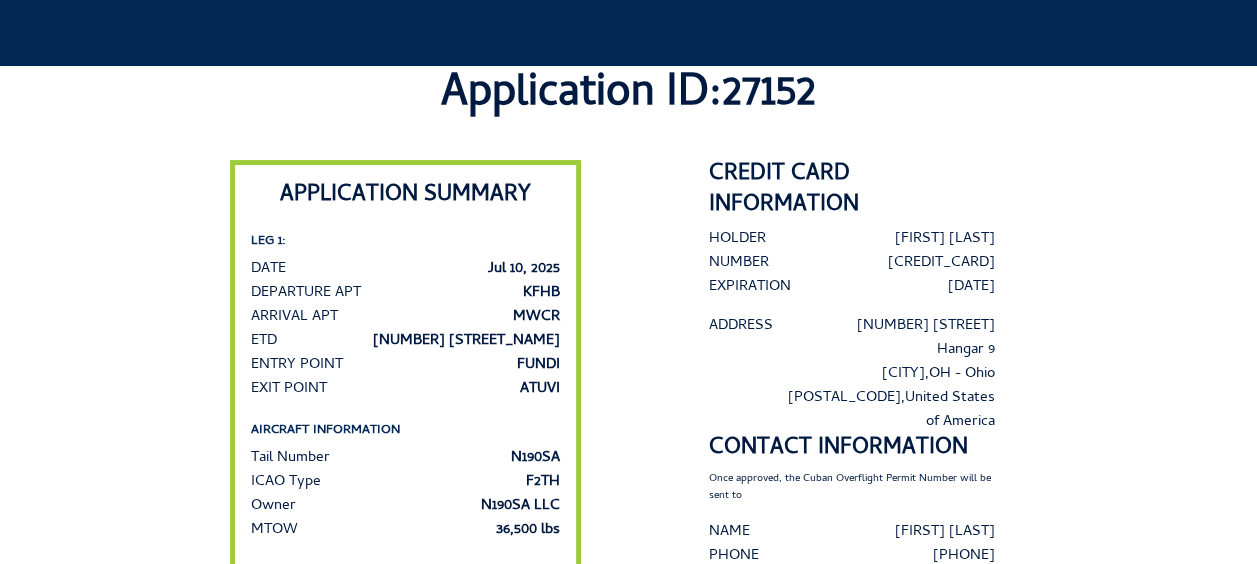 scroll, scrollTop: 64, scrollLeft: 0, axis: vertical 